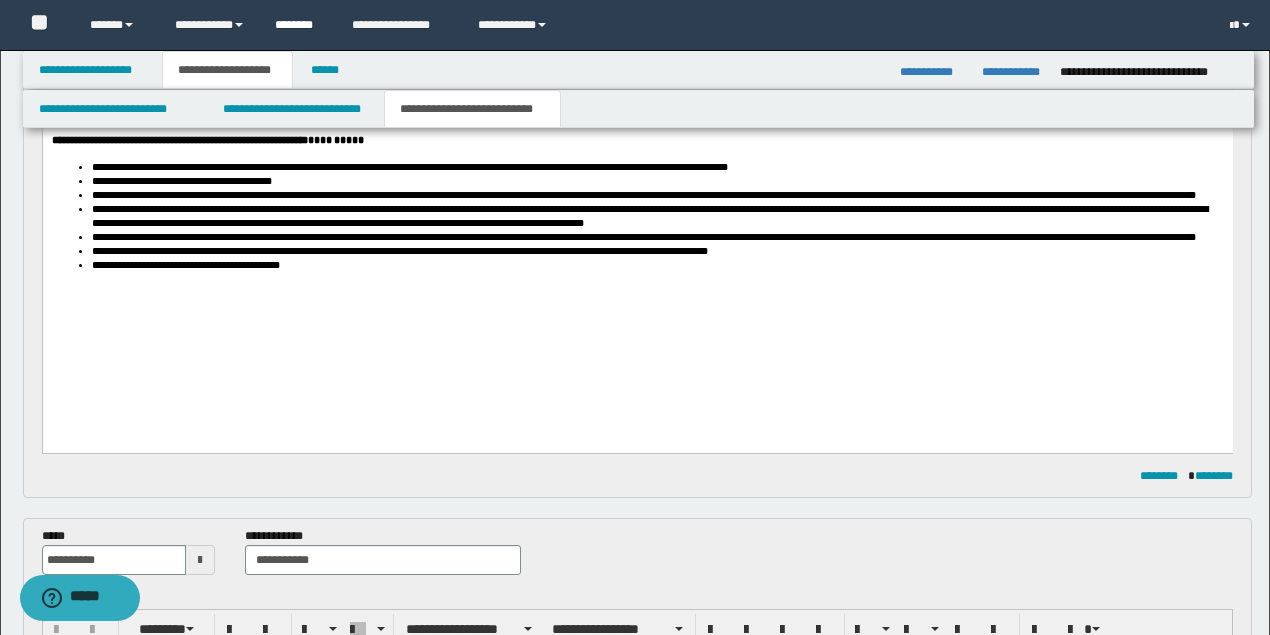 scroll, scrollTop: 0, scrollLeft: 0, axis: both 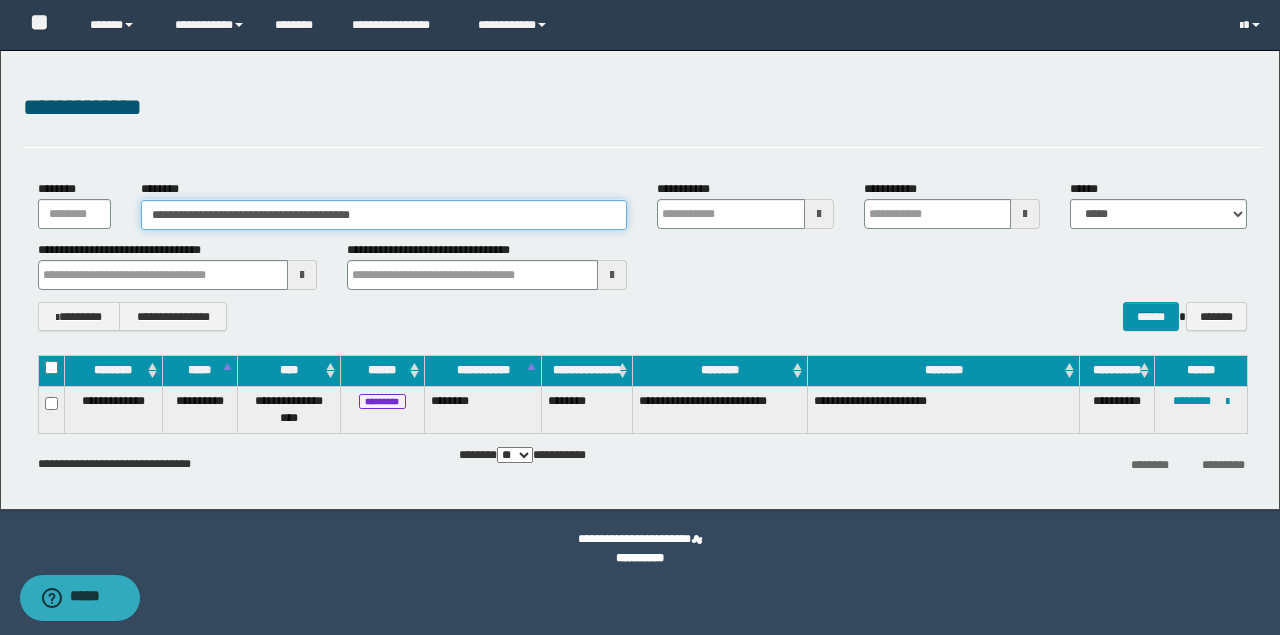 drag, startPoint x: 415, startPoint y: 212, endPoint x: 122, endPoint y: 212, distance: 293 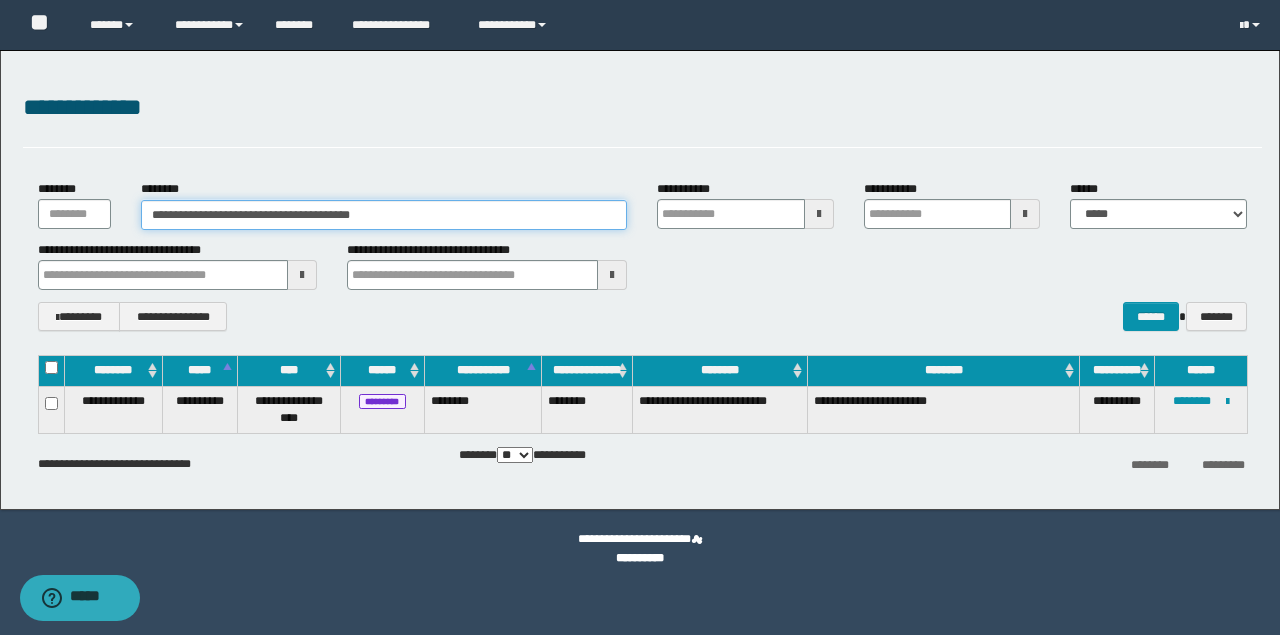 paste 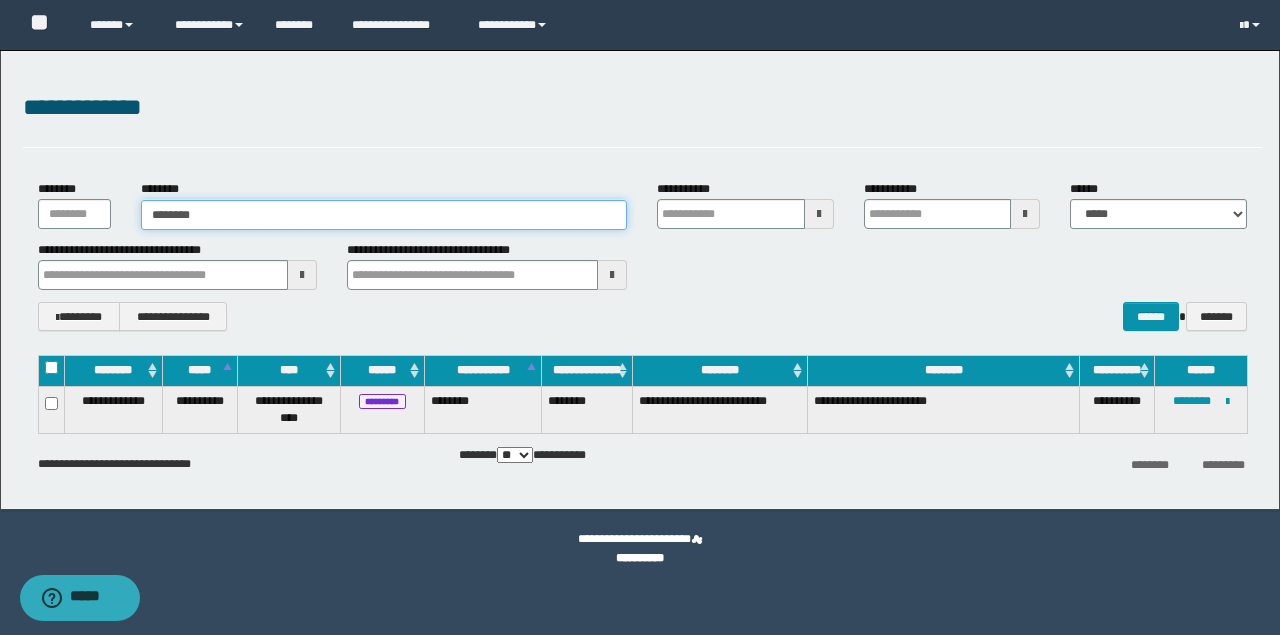 type on "********" 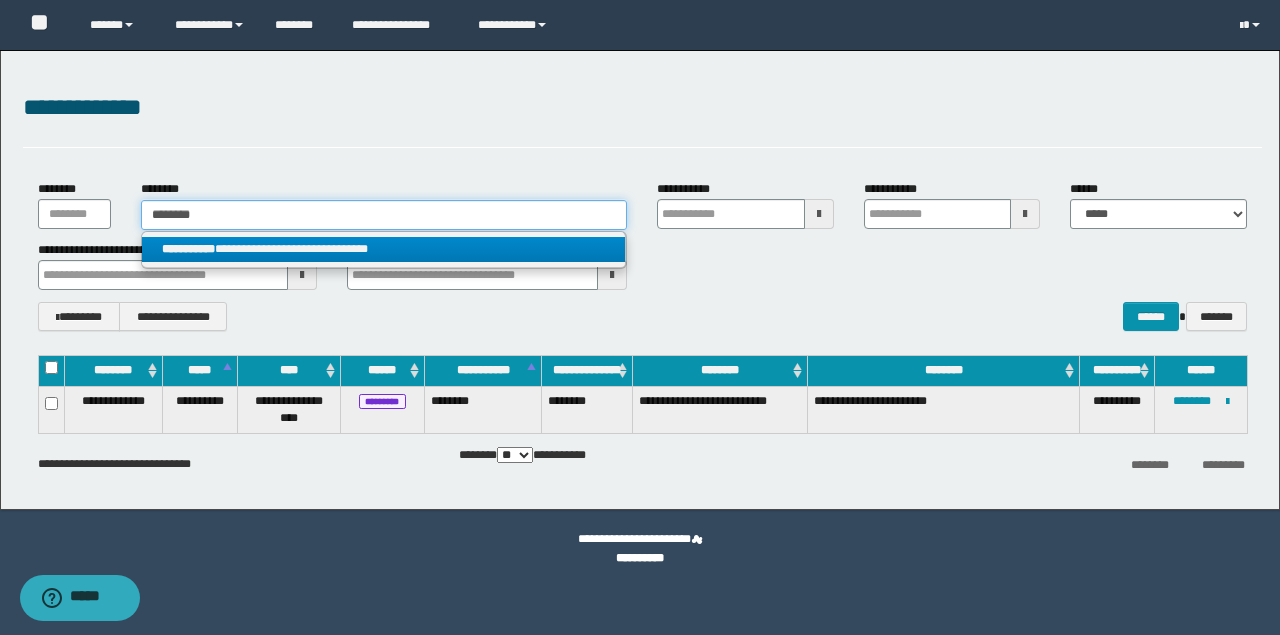 type on "********" 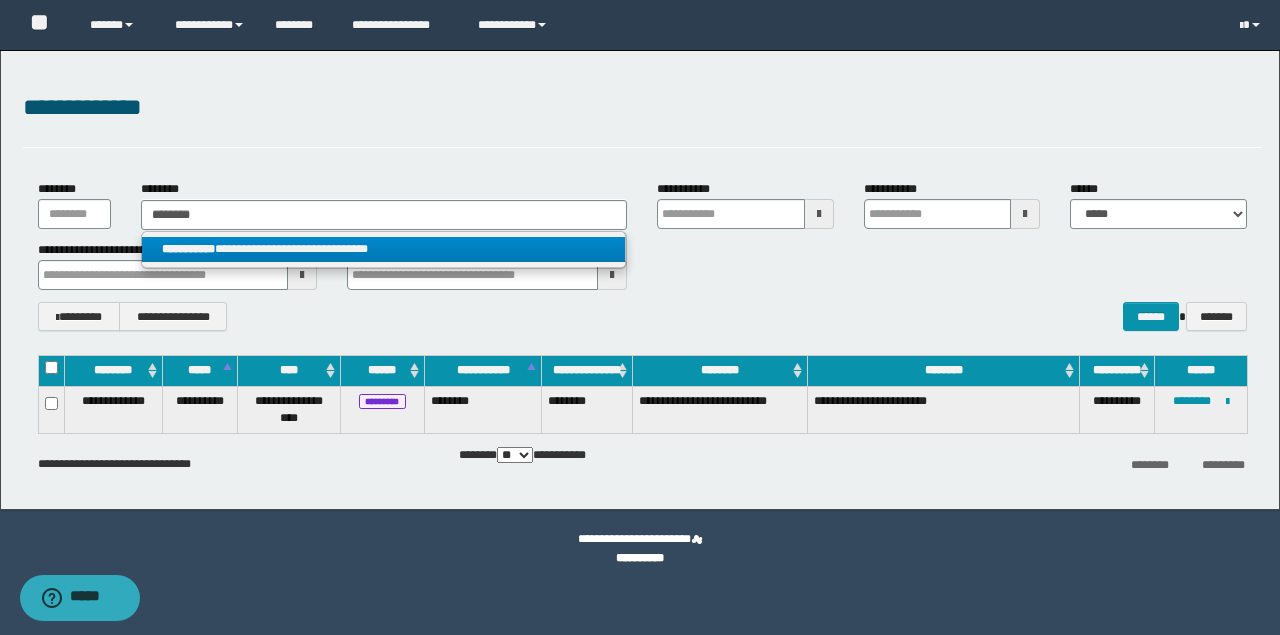 click on "**********" at bounding box center (384, 249) 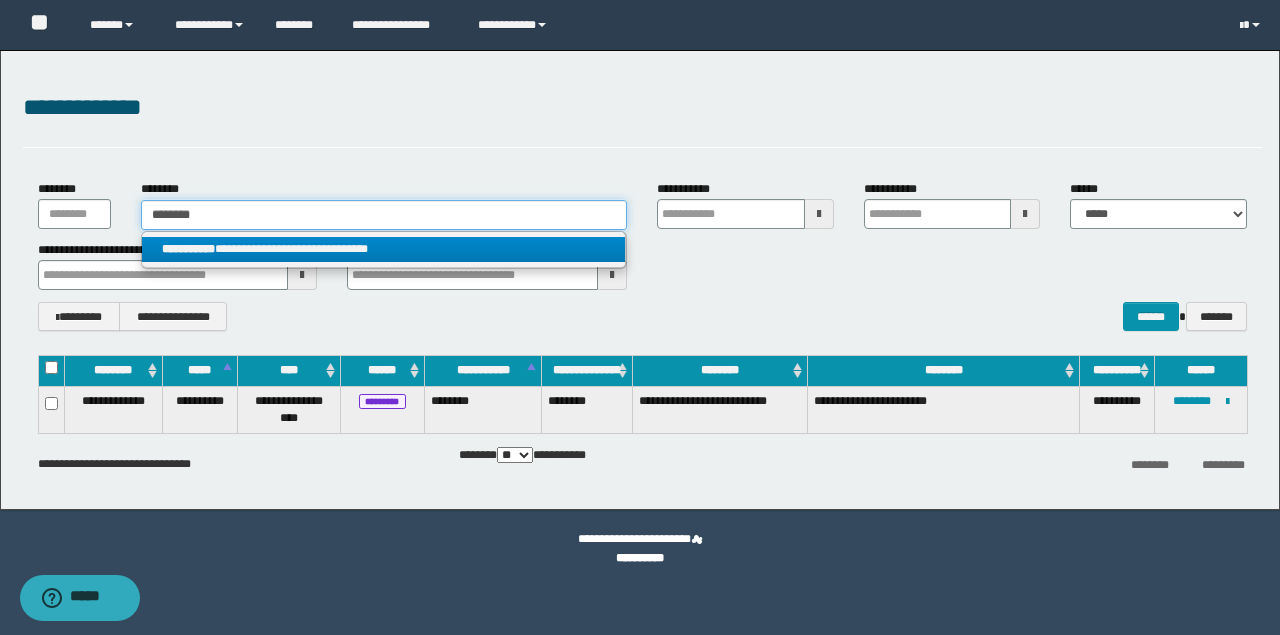 type 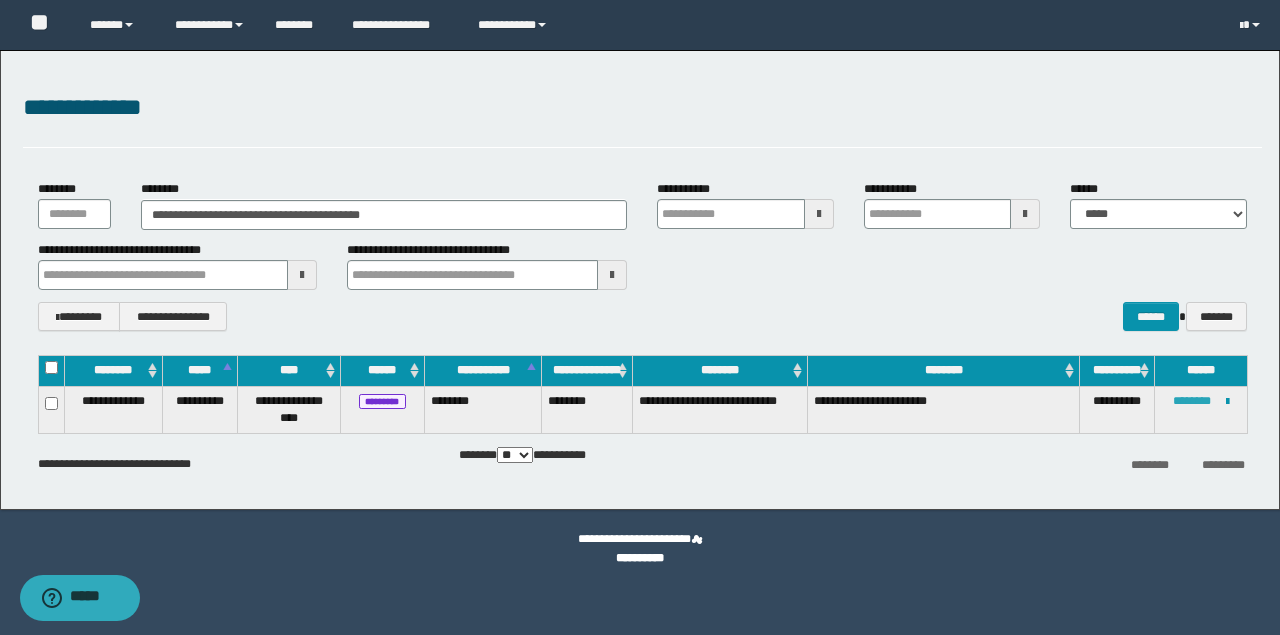 click on "********" at bounding box center (1192, 401) 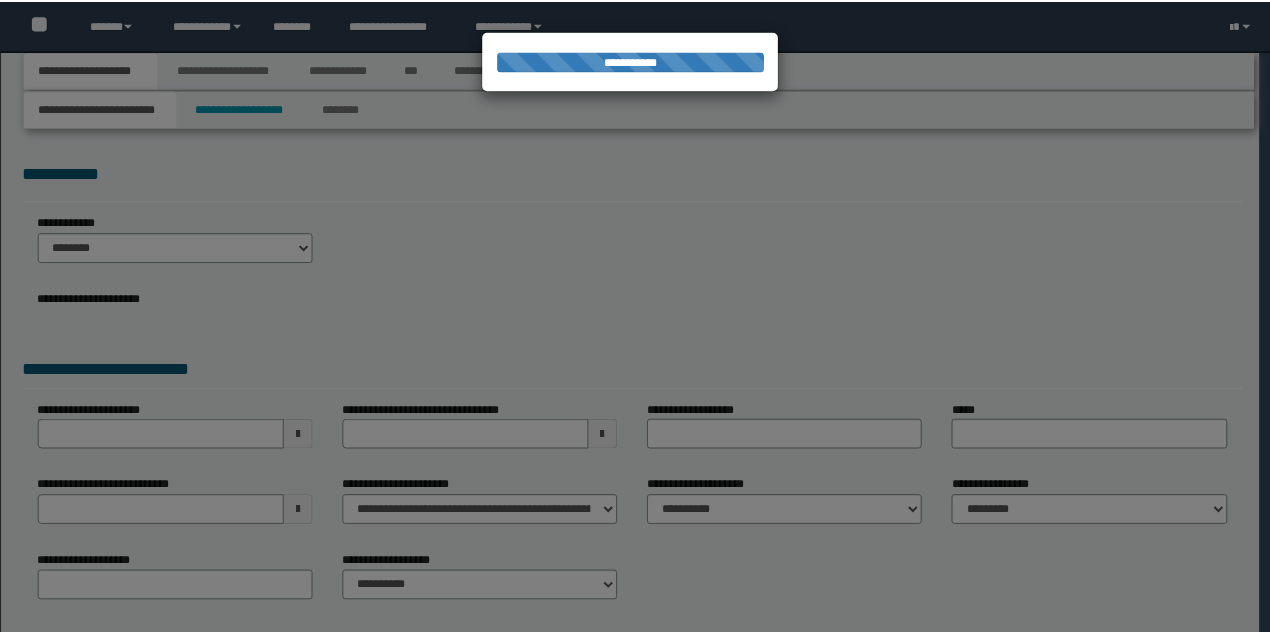 scroll, scrollTop: 0, scrollLeft: 0, axis: both 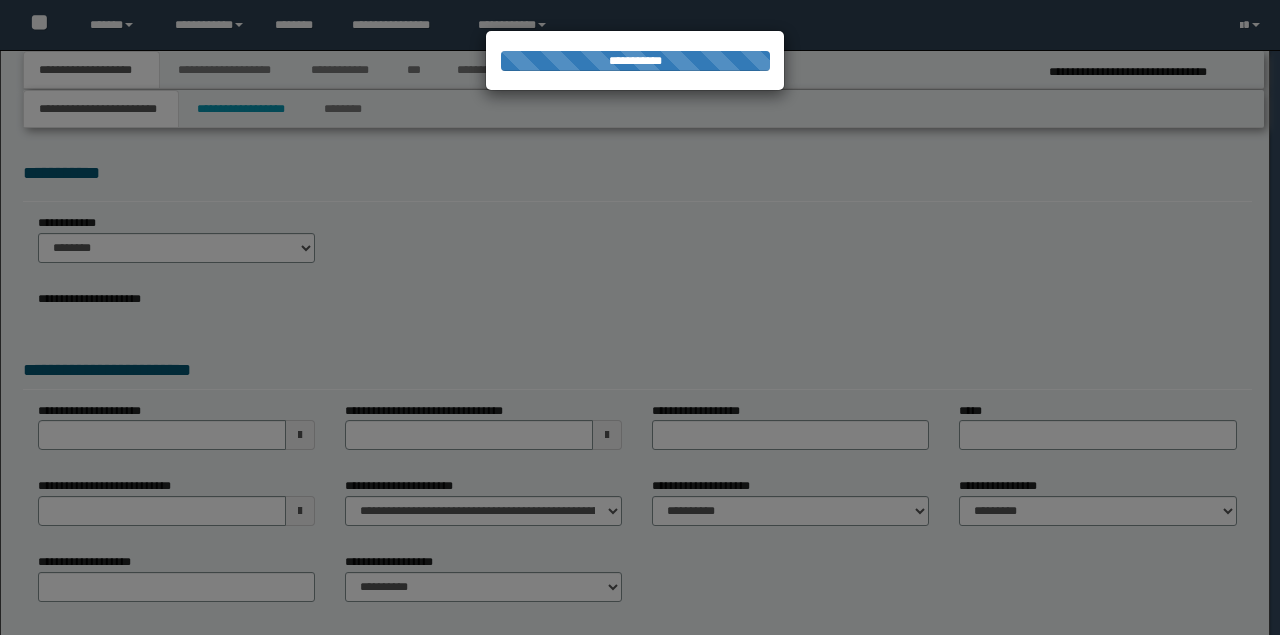 select on "*" 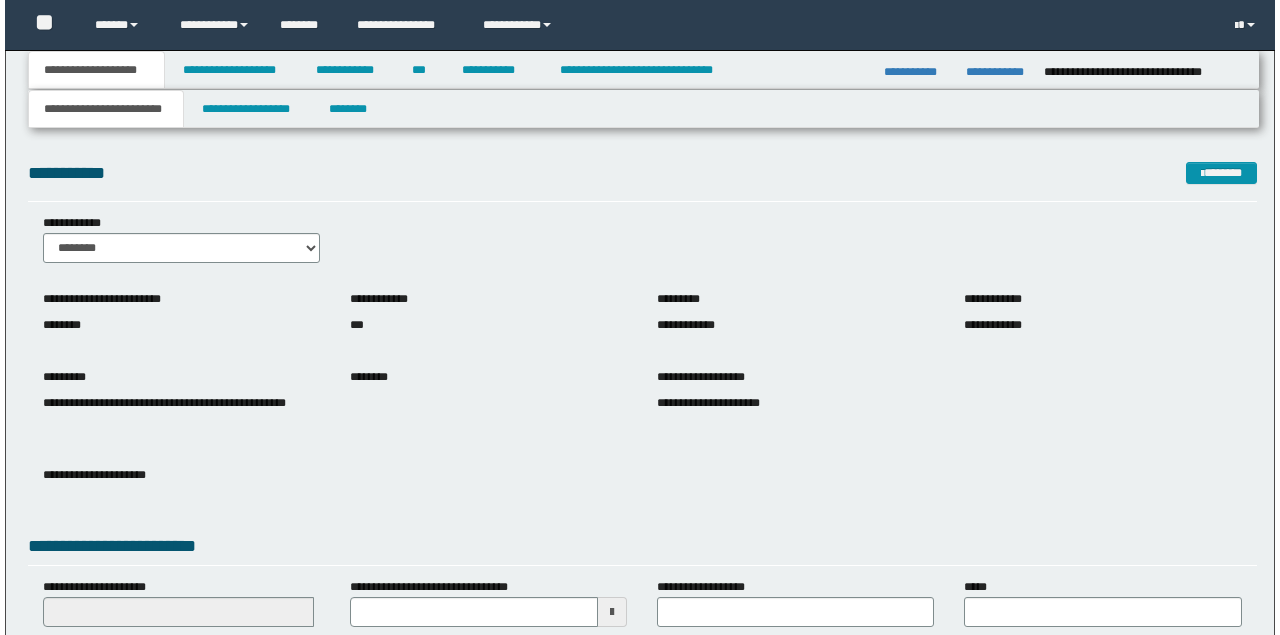 scroll, scrollTop: 0, scrollLeft: 0, axis: both 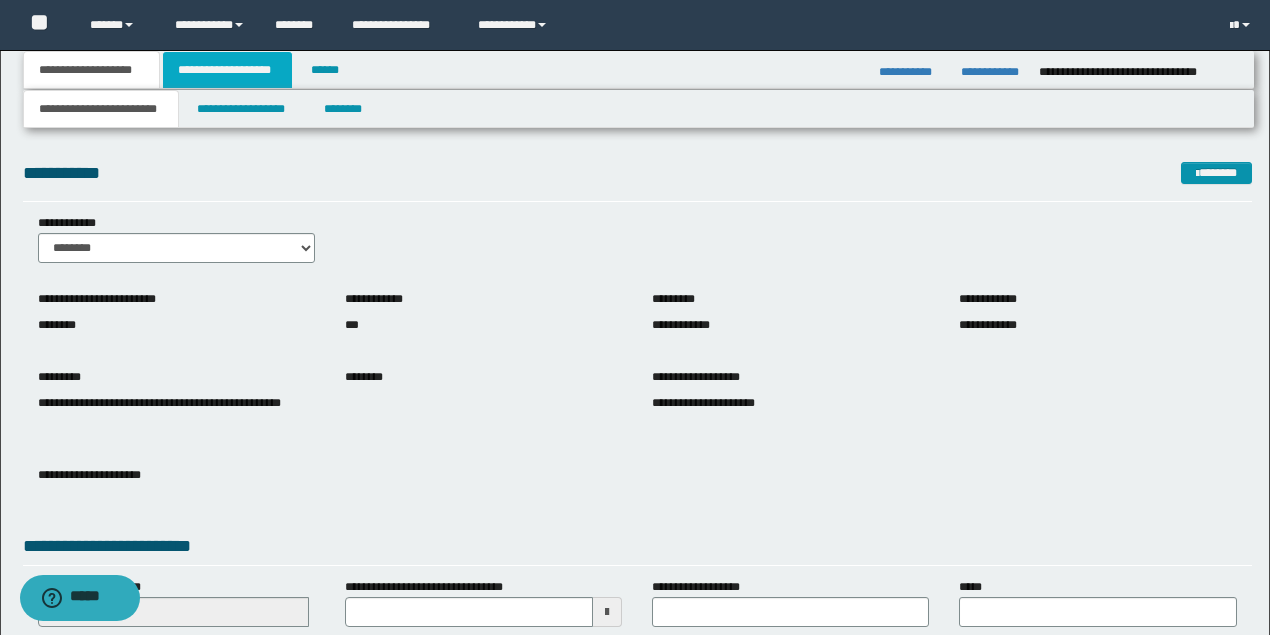 click on "**********" at bounding box center (227, 70) 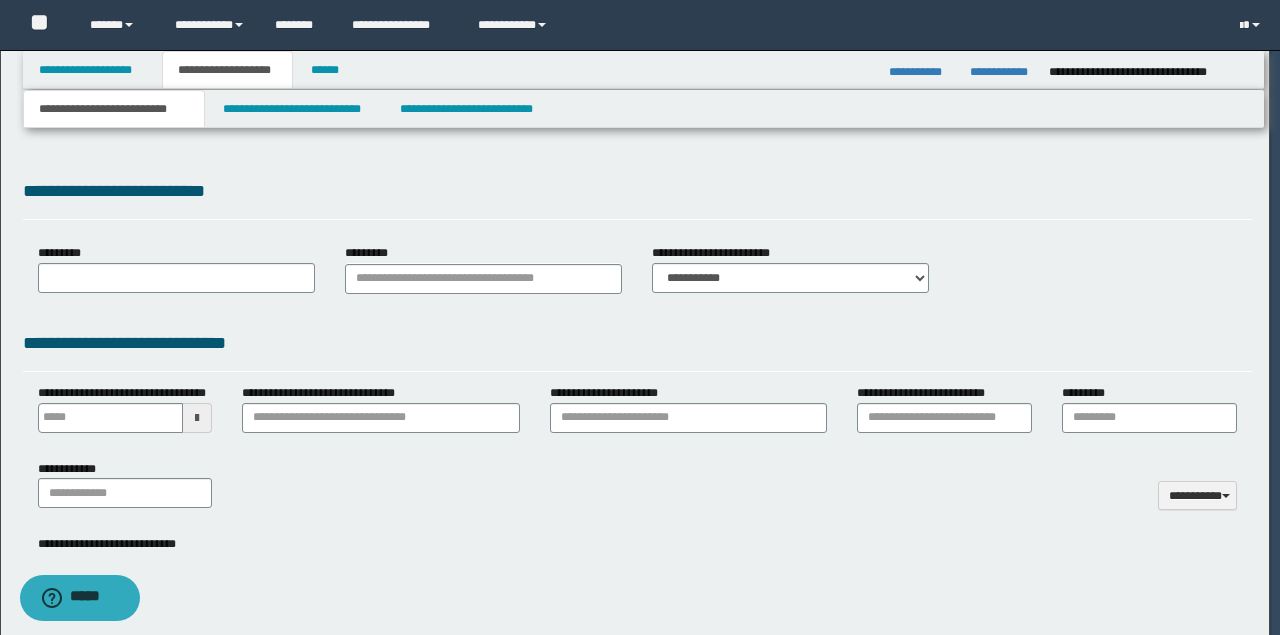 type 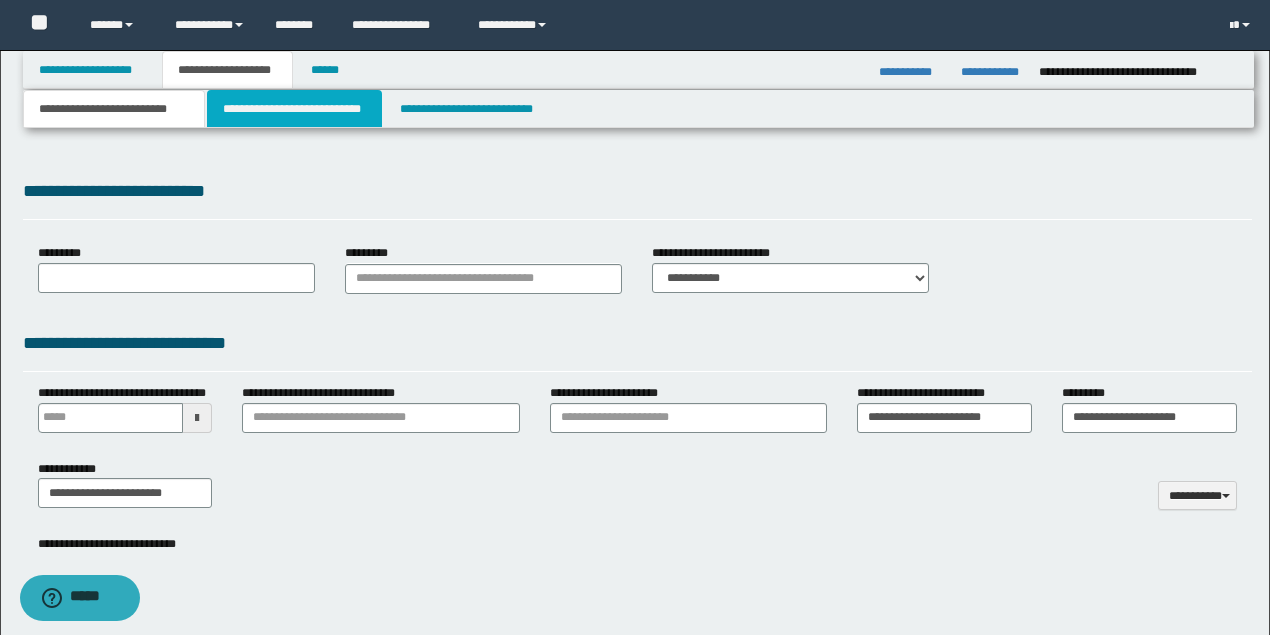 click on "**********" at bounding box center (294, 109) 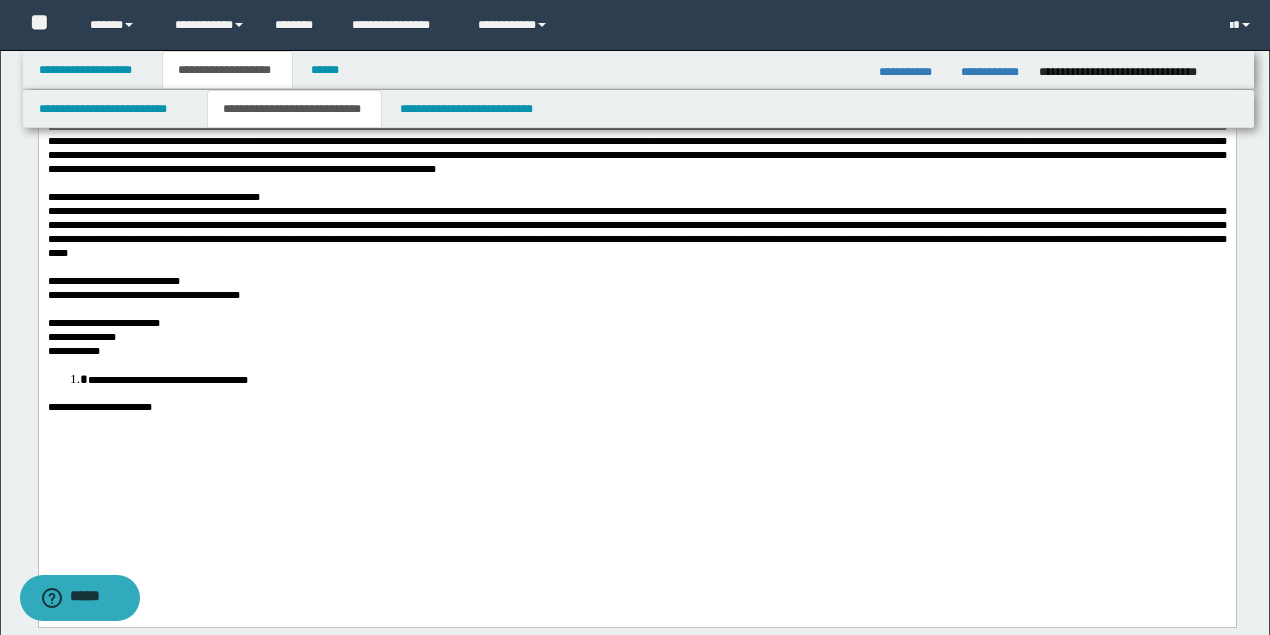 scroll, scrollTop: 333, scrollLeft: 0, axis: vertical 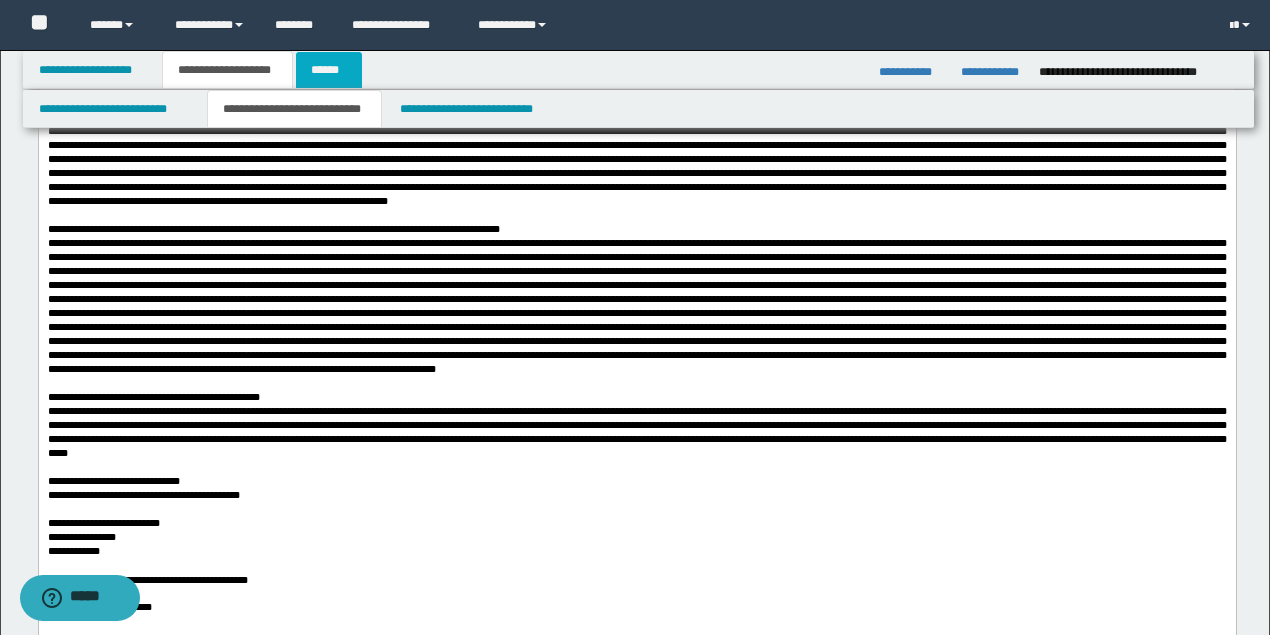click on "******" at bounding box center [329, 70] 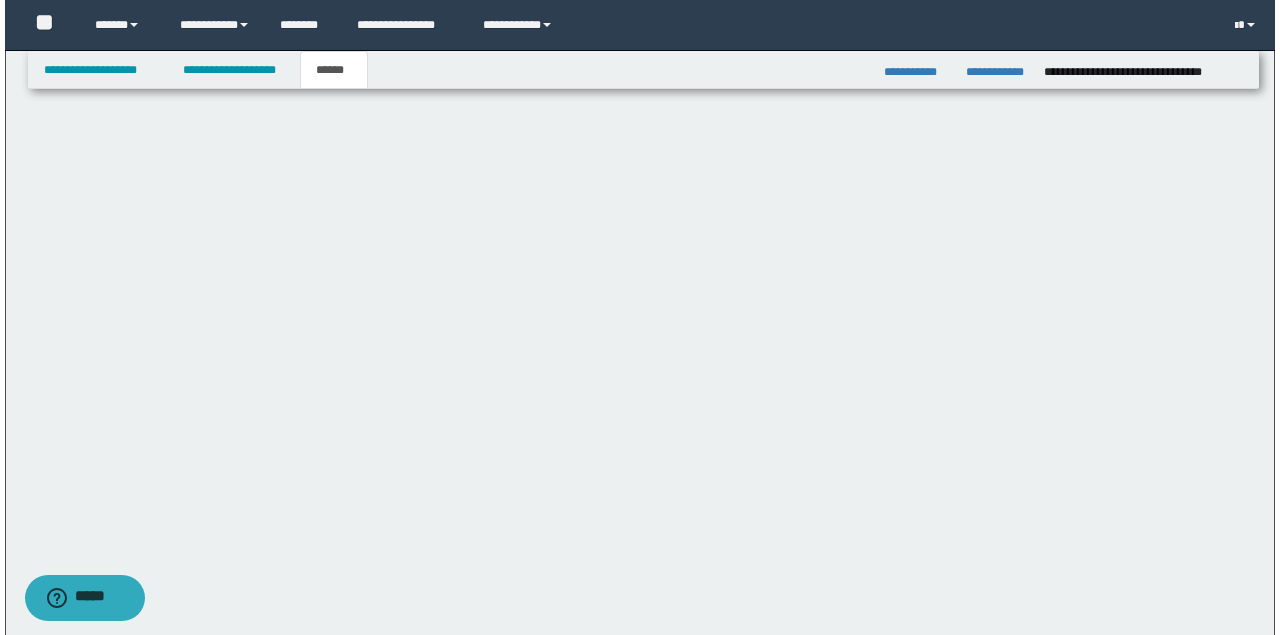 scroll, scrollTop: 0, scrollLeft: 0, axis: both 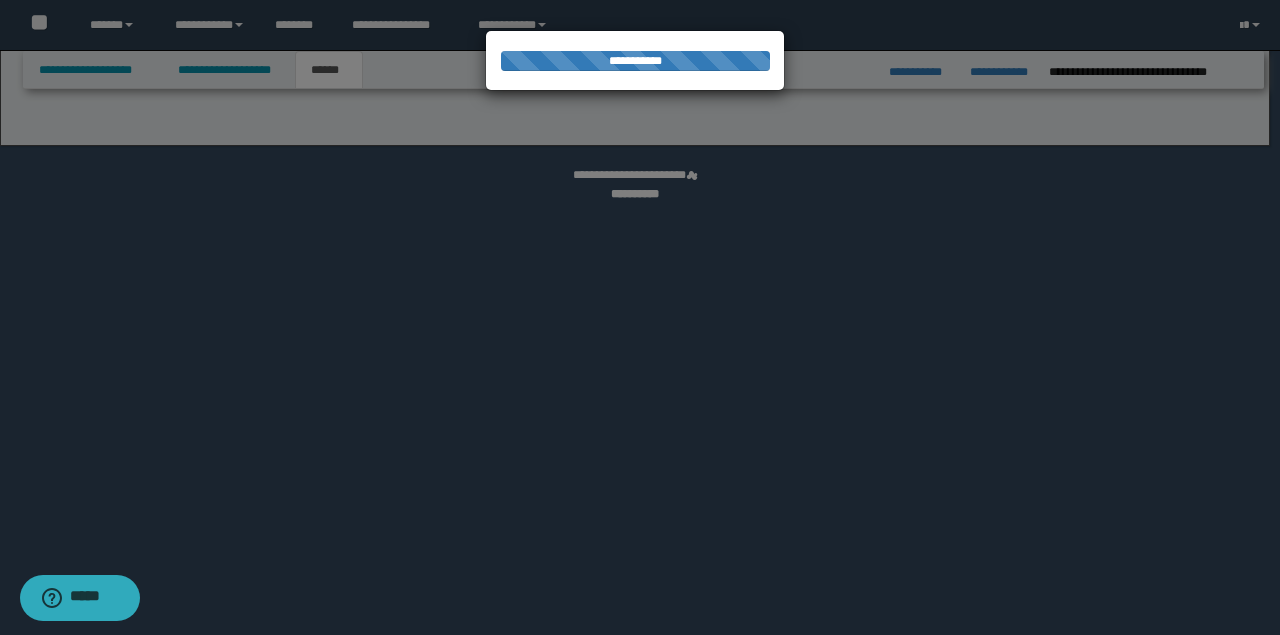 select on "*" 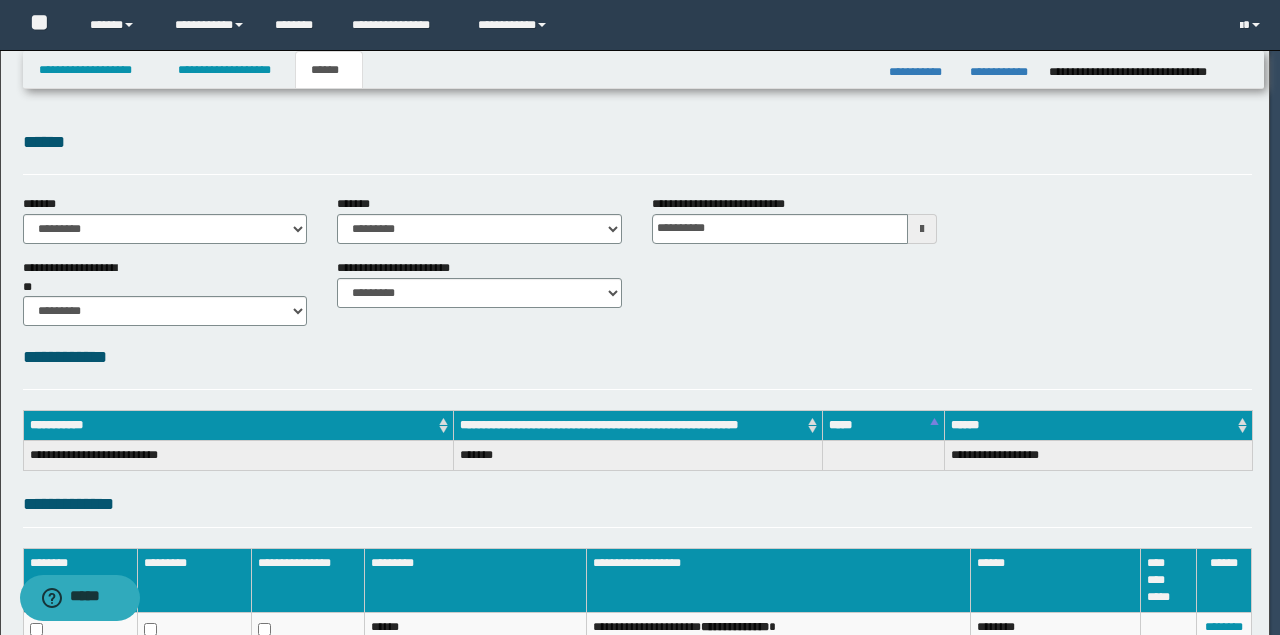 scroll, scrollTop: 0, scrollLeft: 0, axis: both 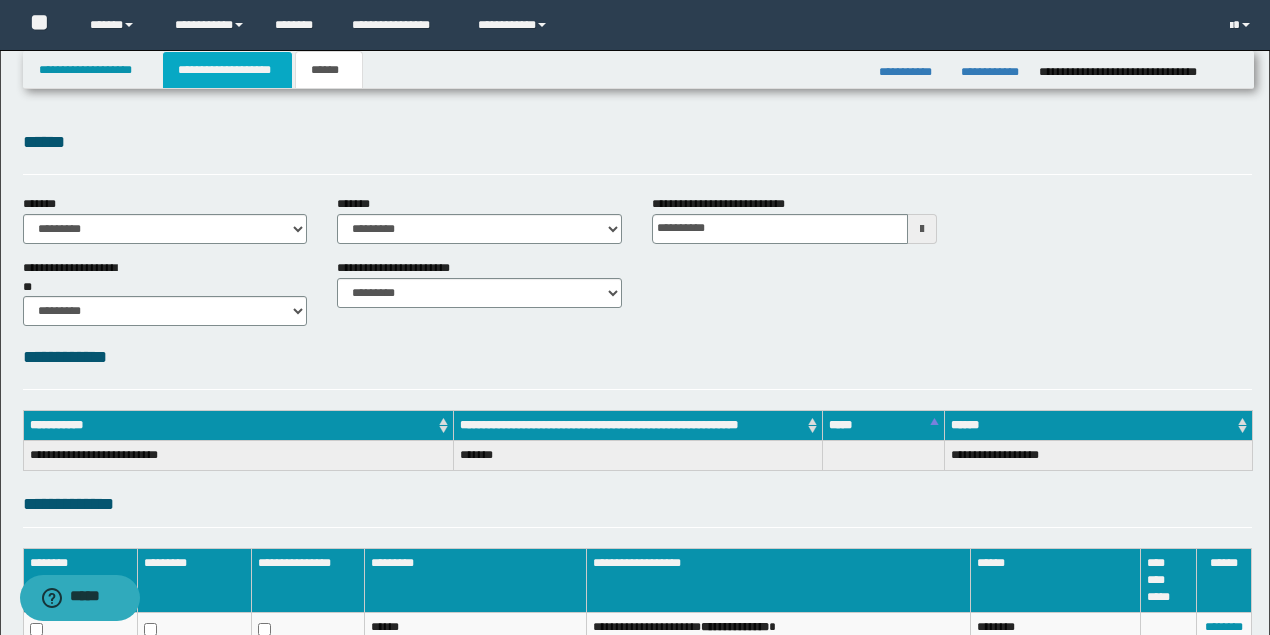 click on "**********" at bounding box center (227, 70) 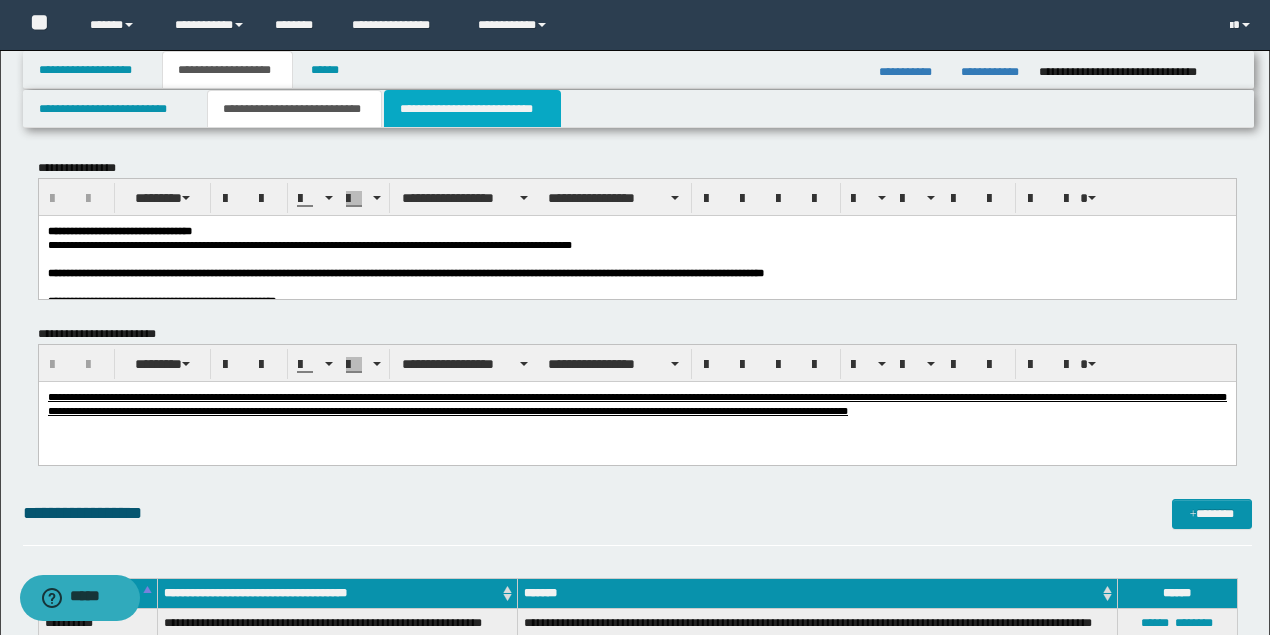 click on "**********" at bounding box center (472, 109) 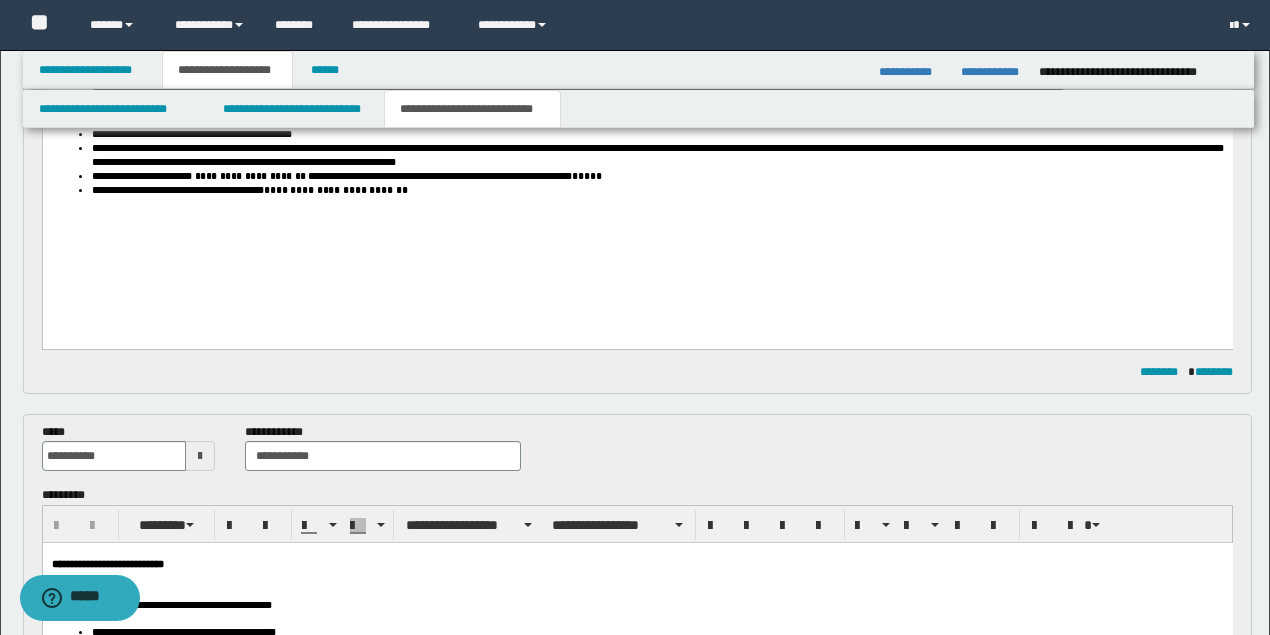 scroll, scrollTop: 200, scrollLeft: 0, axis: vertical 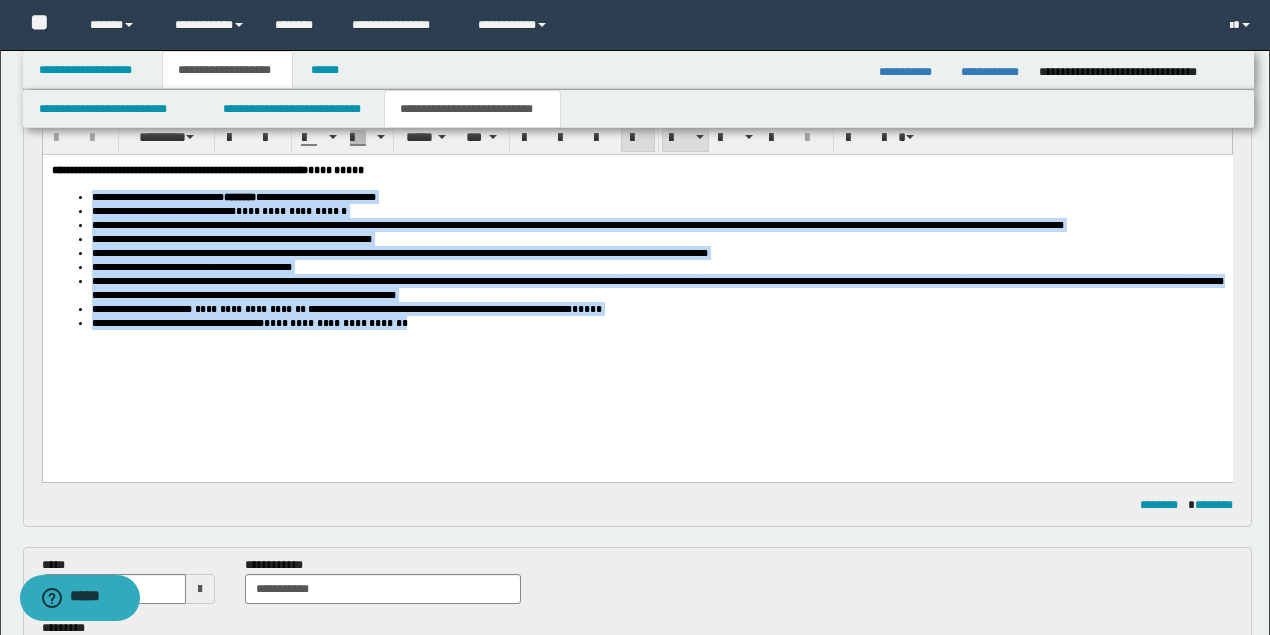 drag, startPoint x: 307, startPoint y: 291, endPoint x: 82, endPoint y: 198, distance: 243.46252 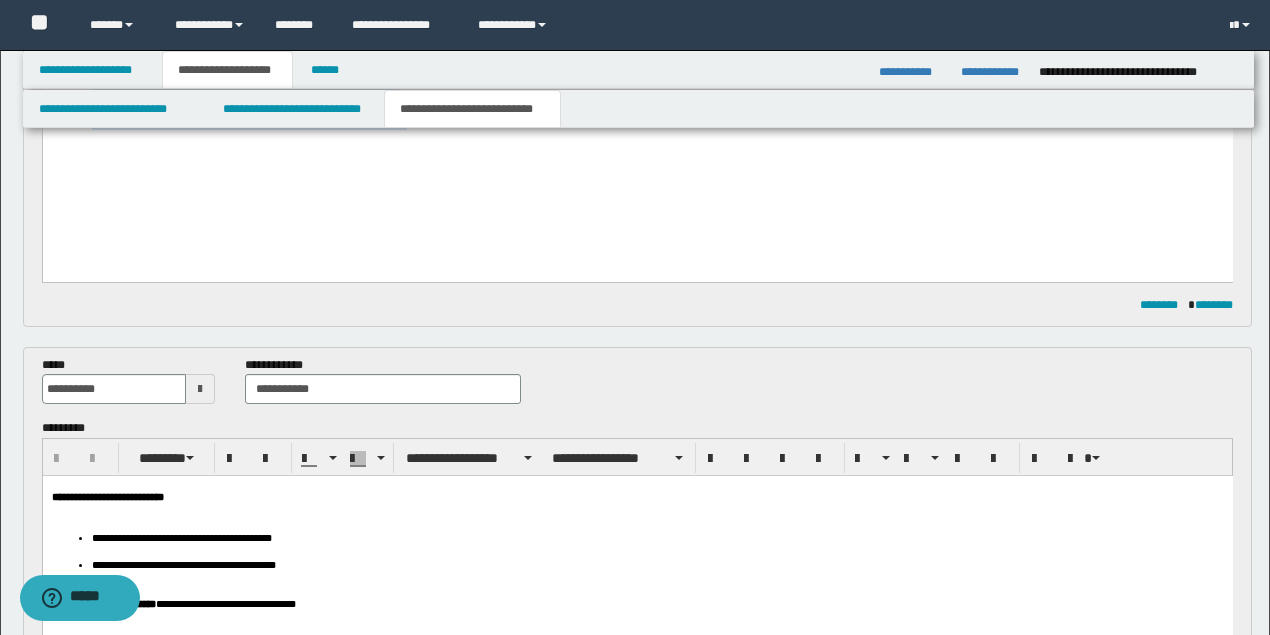 scroll, scrollTop: 666, scrollLeft: 0, axis: vertical 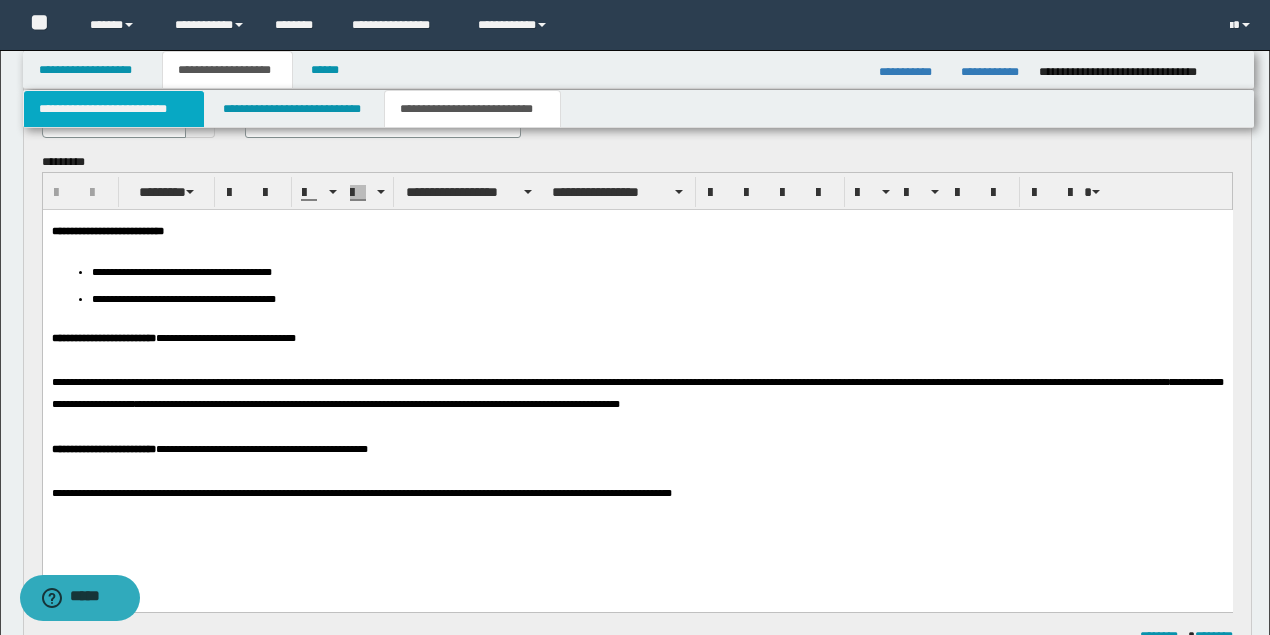 click on "**********" at bounding box center (114, 109) 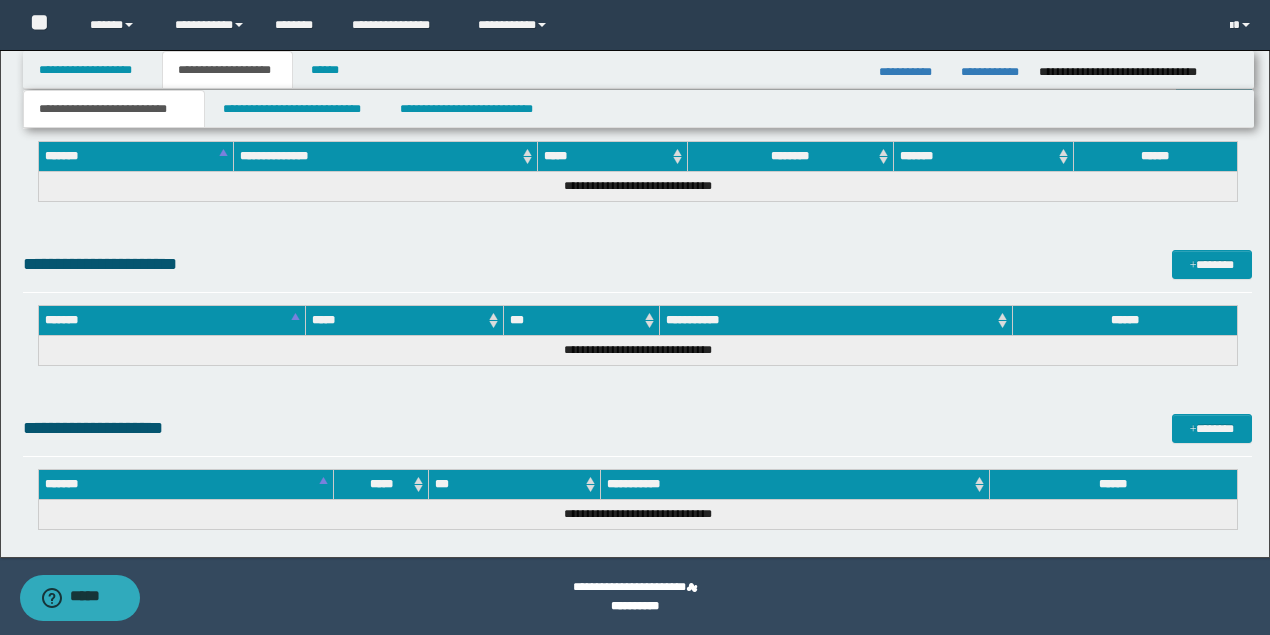 scroll, scrollTop: 1090, scrollLeft: 0, axis: vertical 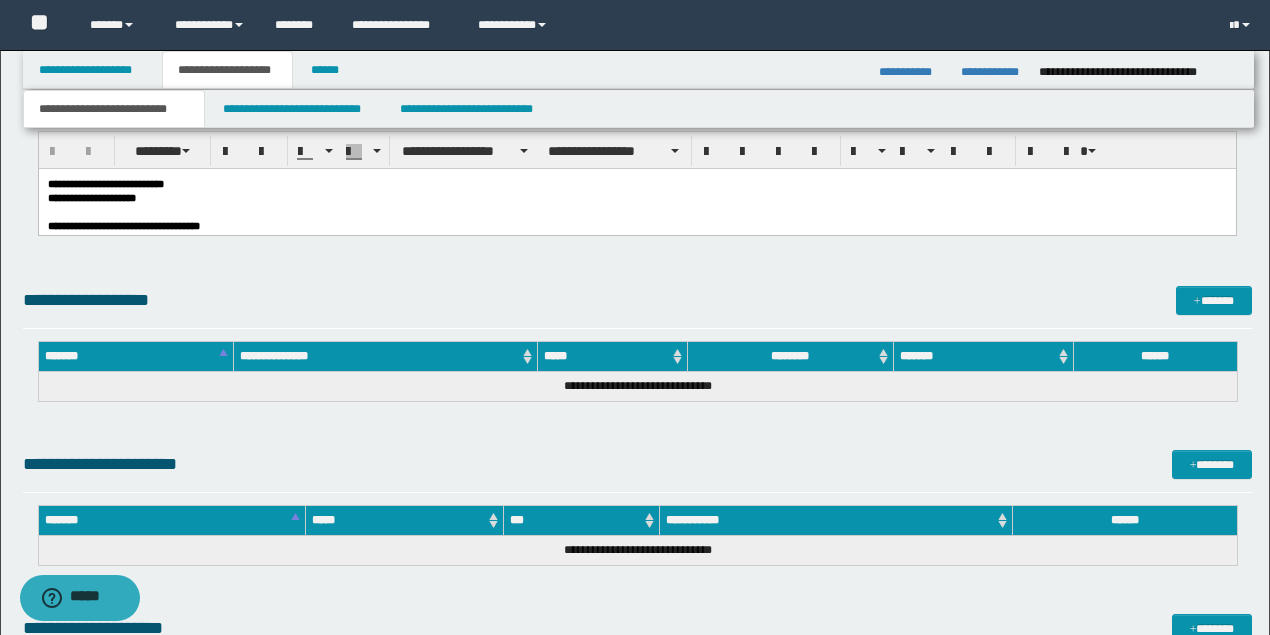 click on "**********" at bounding box center (636, 198) 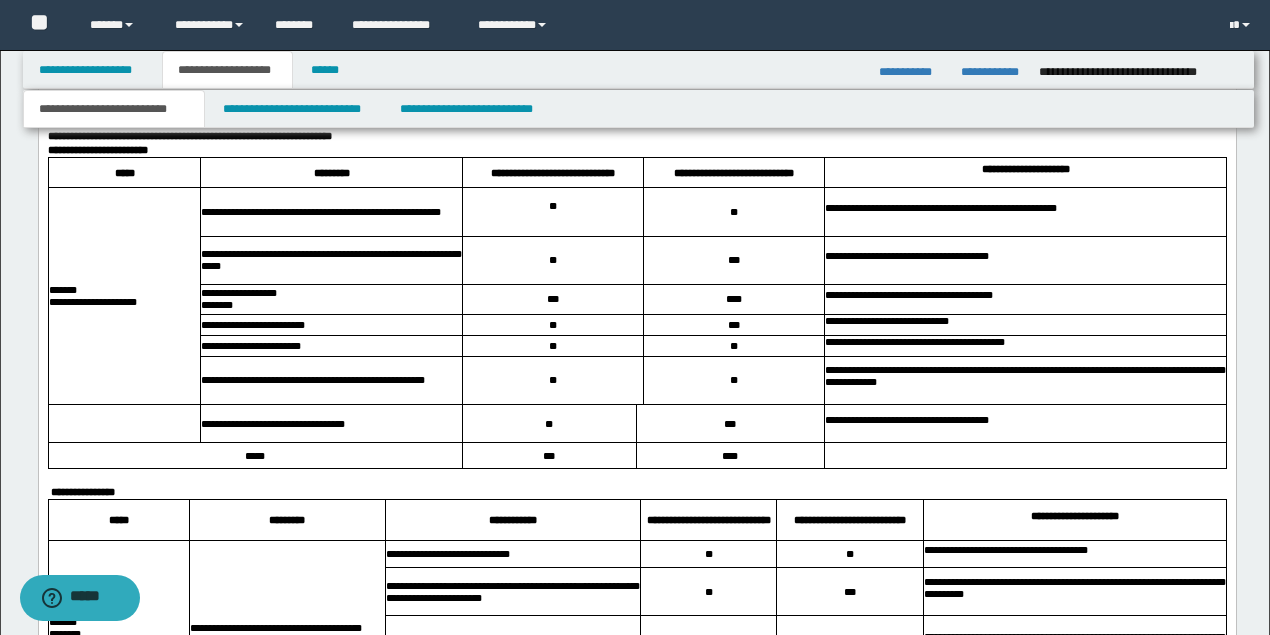scroll, scrollTop: 1823, scrollLeft: 0, axis: vertical 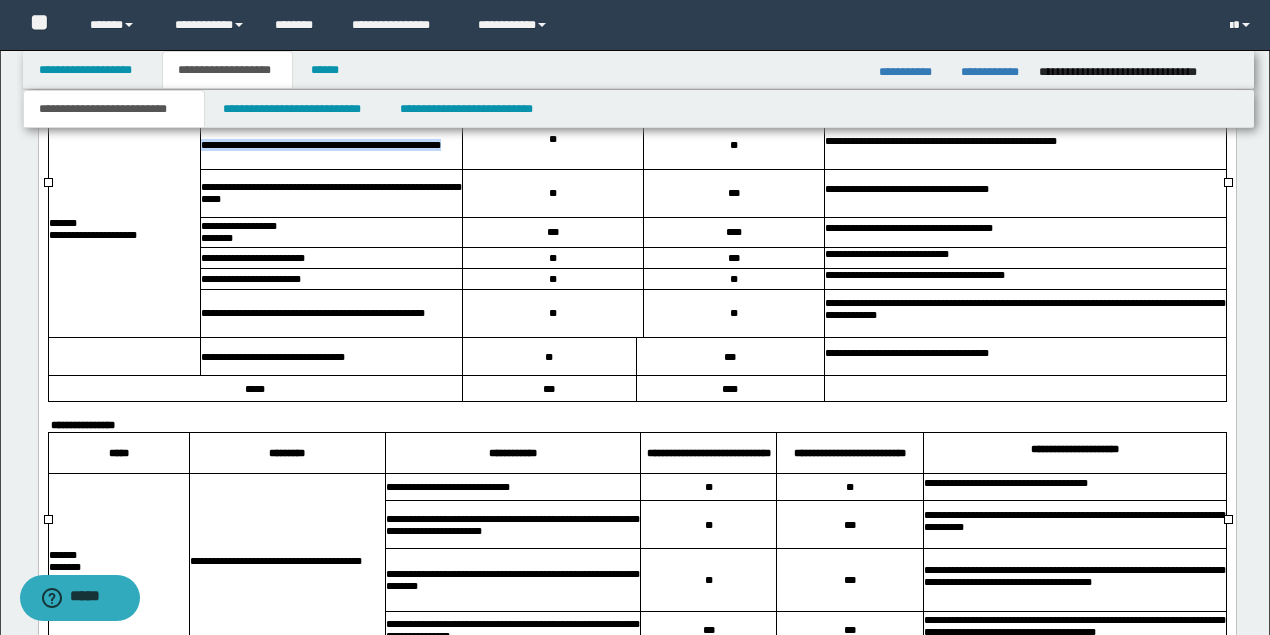 drag, startPoint x: 204, startPoint y: 224, endPoint x: 267, endPoint y: 245, distance: 66.40783 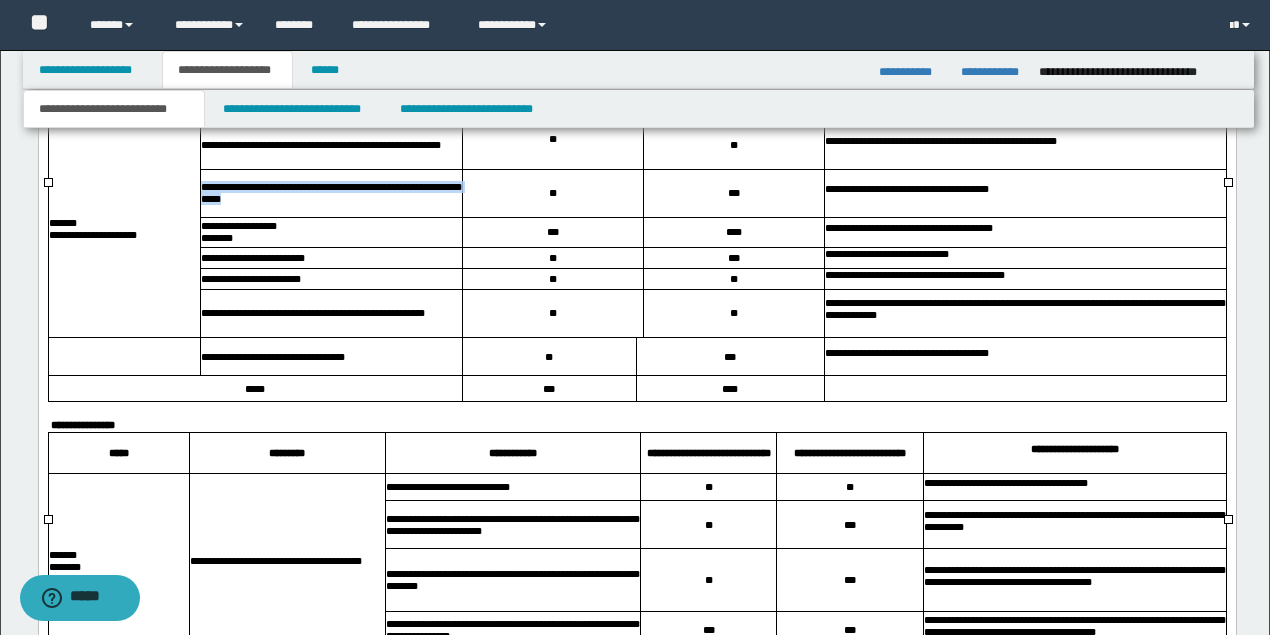 drag, startPoint x: 201, startPoint y: 273, endPoint x: 268, endPoint y: 291, distance: 69.375786 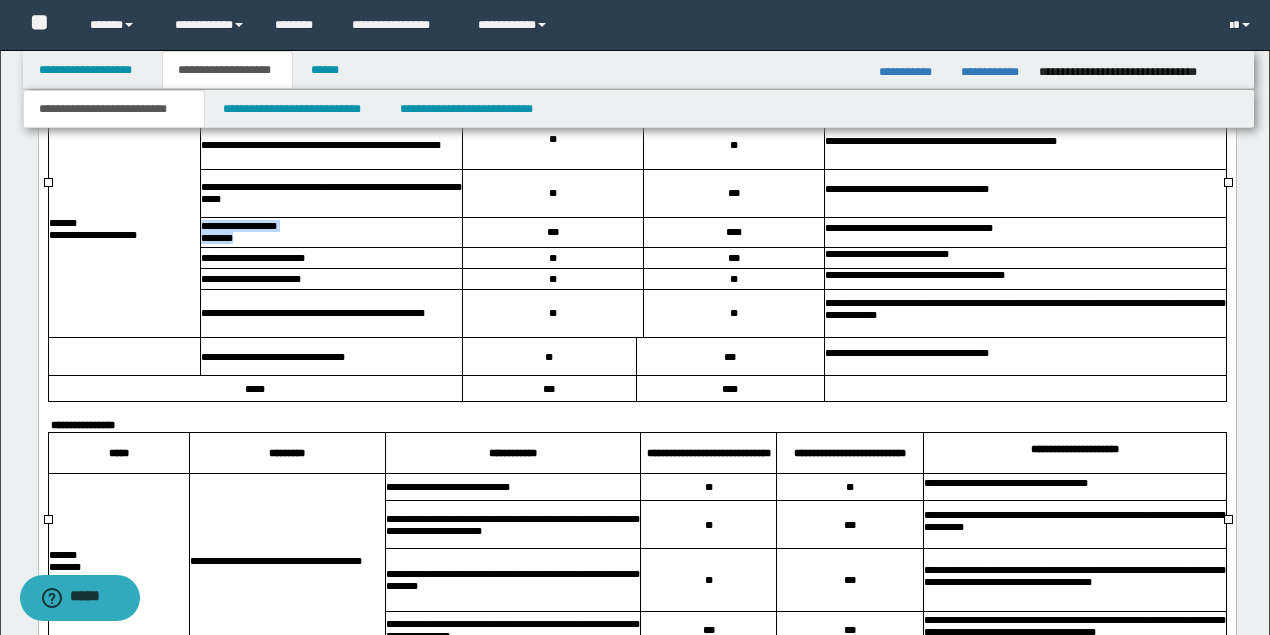 drag, startPoint x: 200, startPoint y: 319, endPoint x: 220, endPoint y: 329, distance: 22.36068 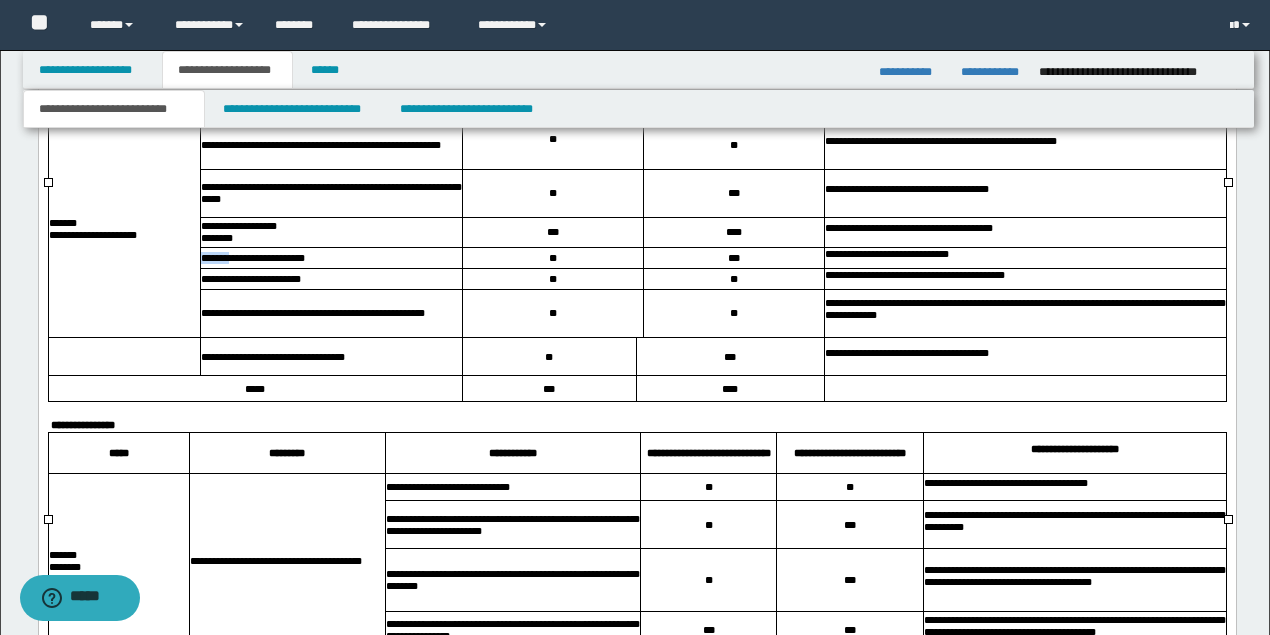 click on "**********" at bounding box center (252, 259) 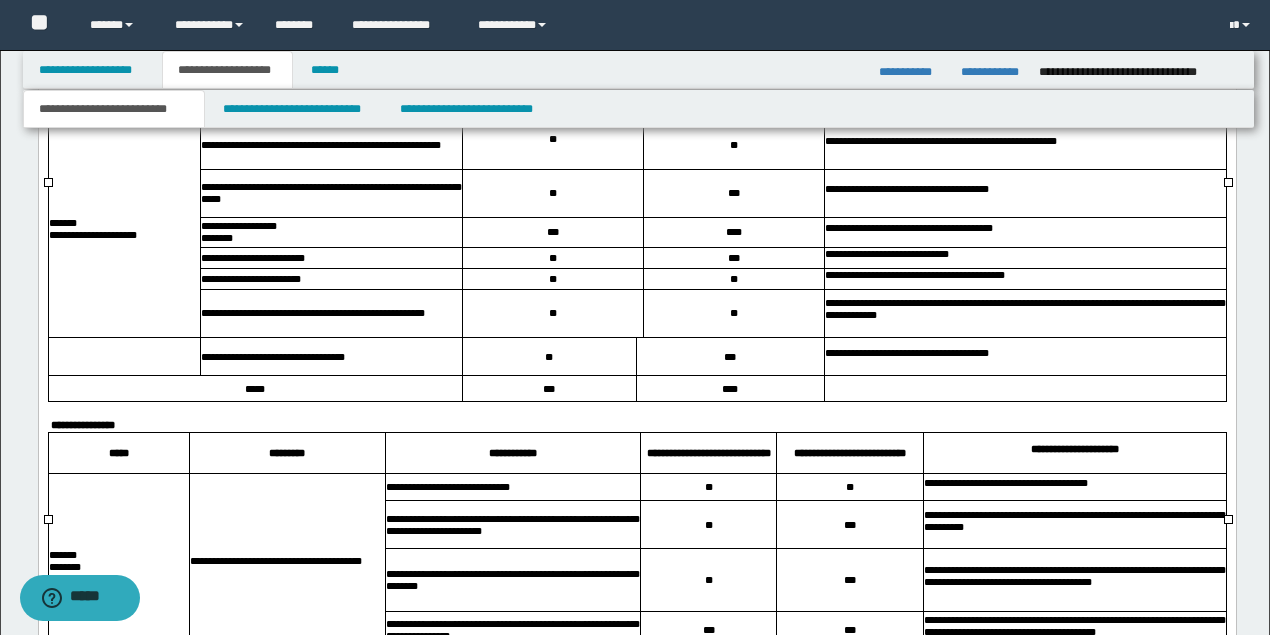 click on "**********" at bounding box center [252, 259] 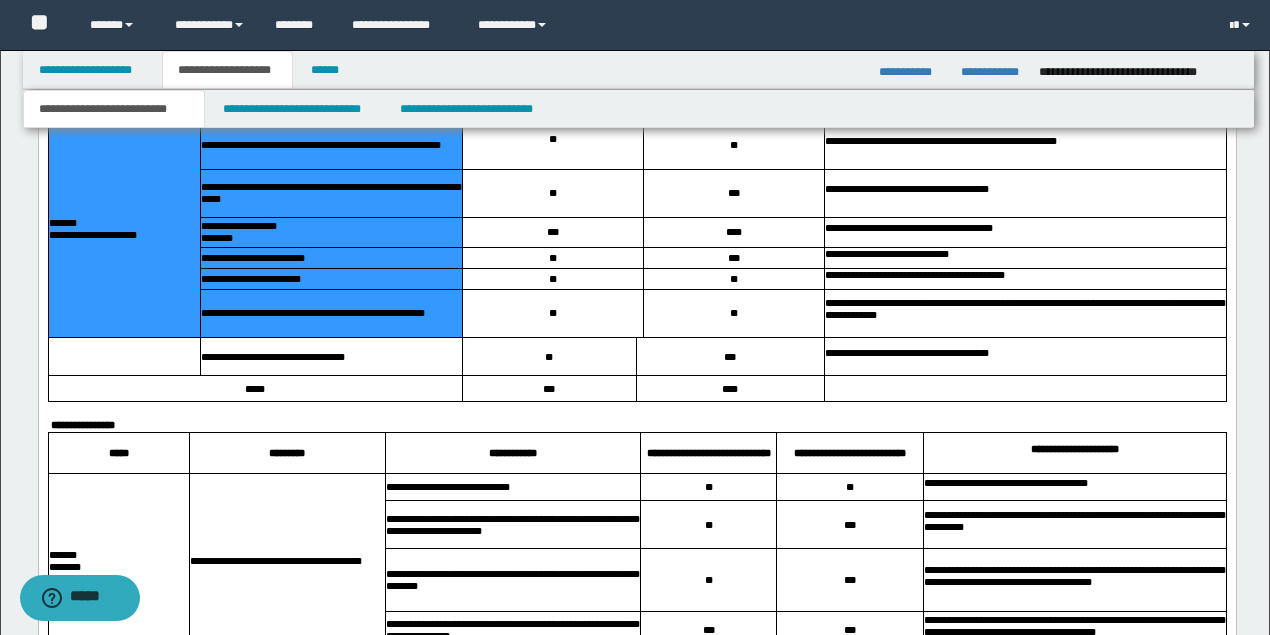 drag, startPoint x: 334, startPoint y: 351, endPoint x: 202, endPoint y: 355, distance: 132.0606 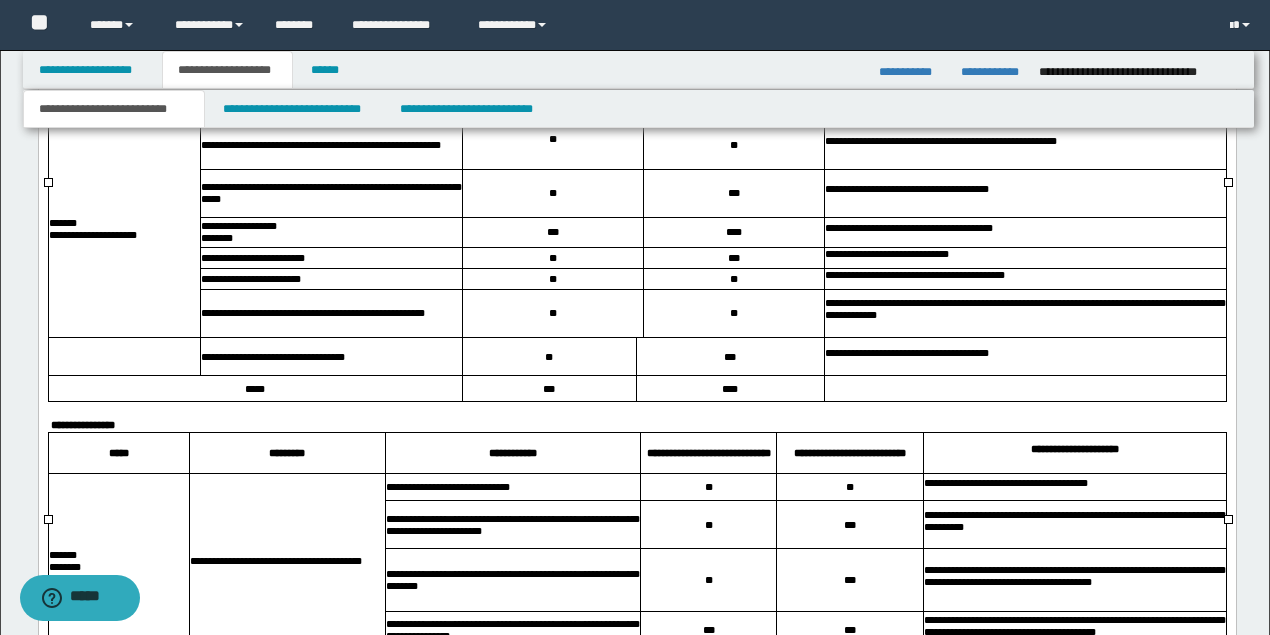 click on "**********" at bounding box center [252, 259] 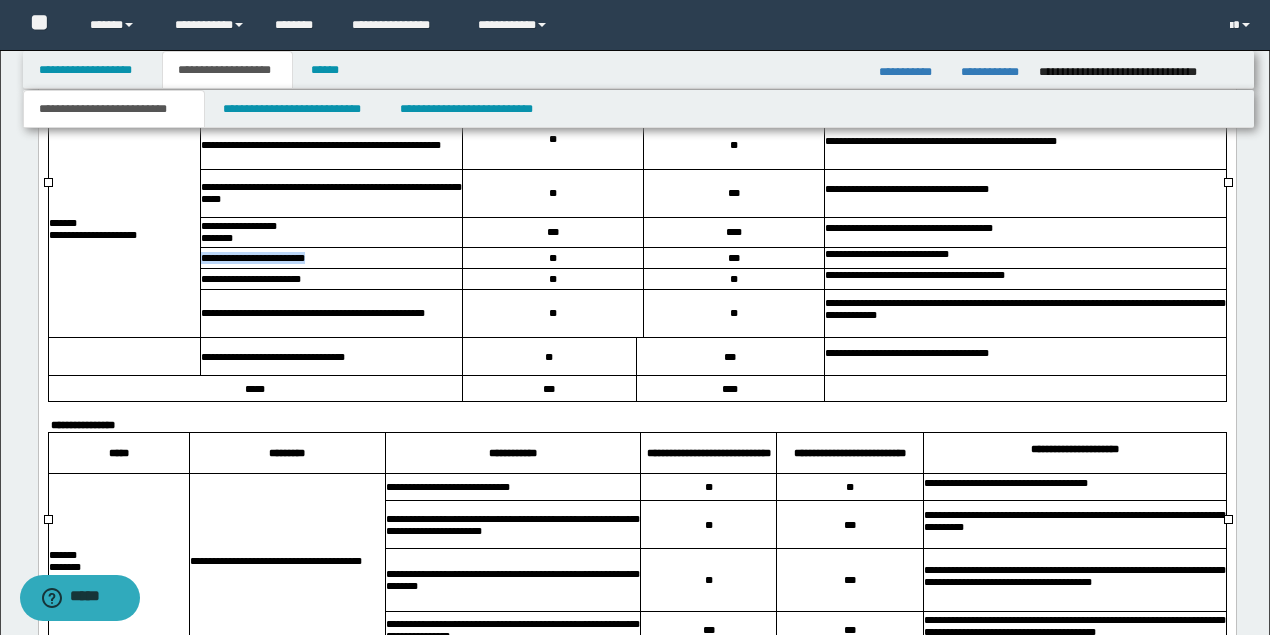drag, startPoint x: 203, startPoint y: 353, endPoint x: 322, endPoint y: 351, distance: 119.01681 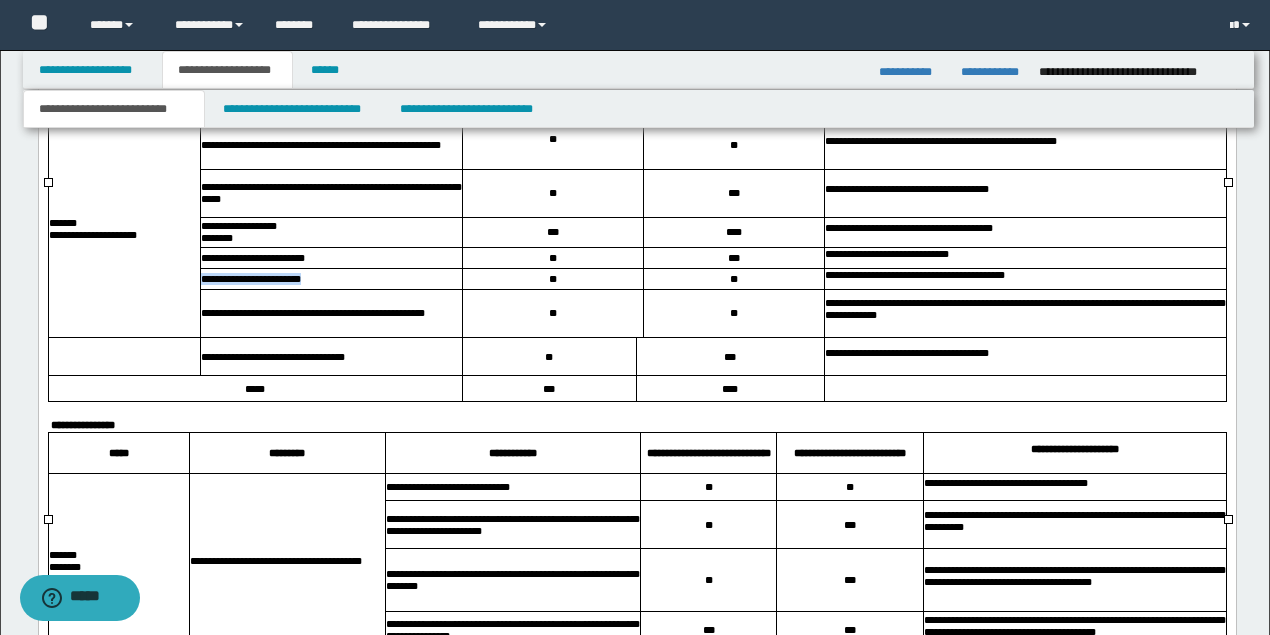 drag, startPoint x: 200, startPoint y: 380, endPoint x: 222, endPoint y: 377, distance: 22.203604 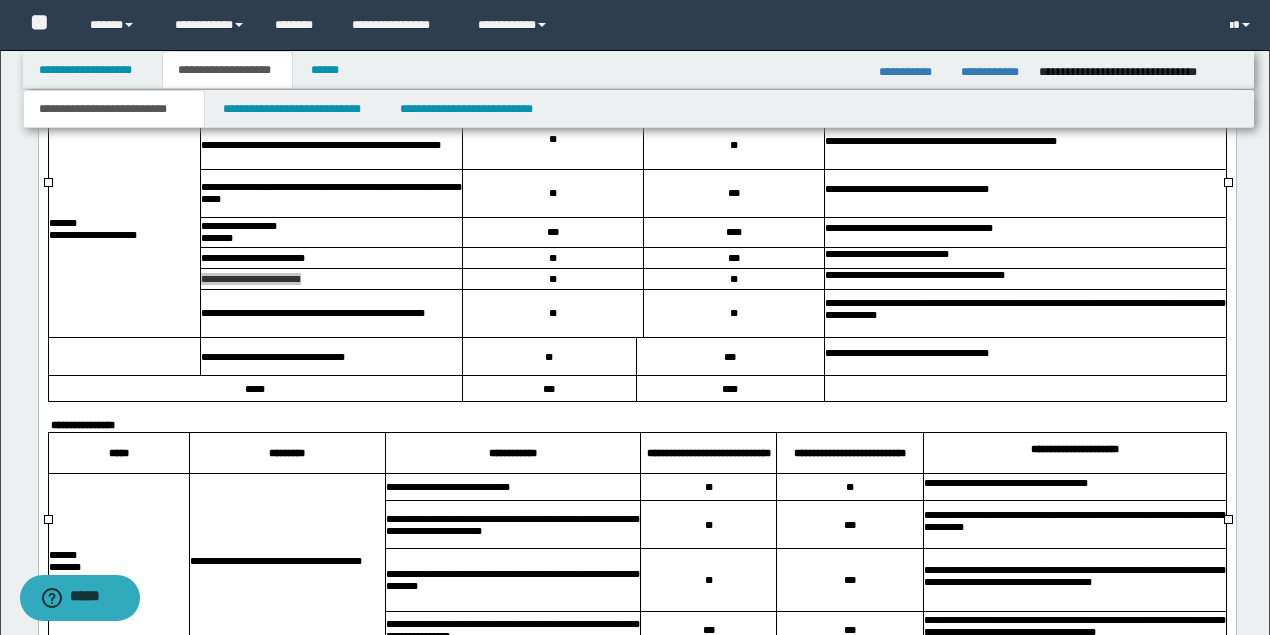 scroll, scrollTop: 1890, scrollLeft: 0, axis: vertical 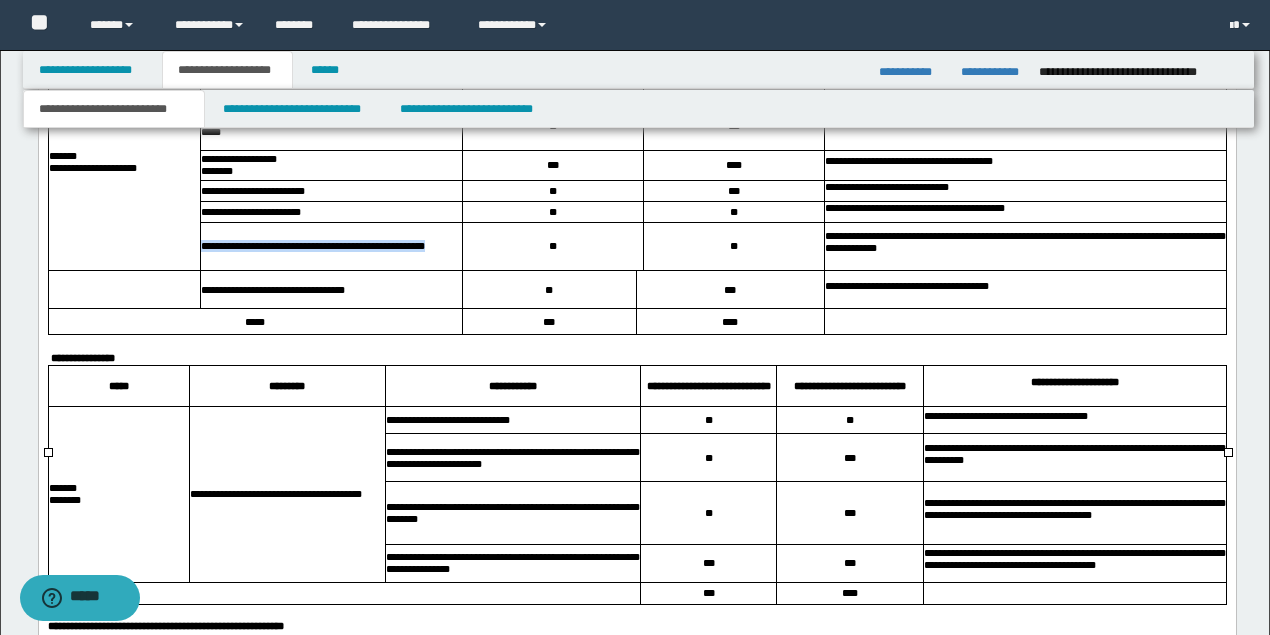 drag, startPoint x: 206, startPoint y: 336, endPoint x: 242, endPoint y: 349, distance: 38.27532 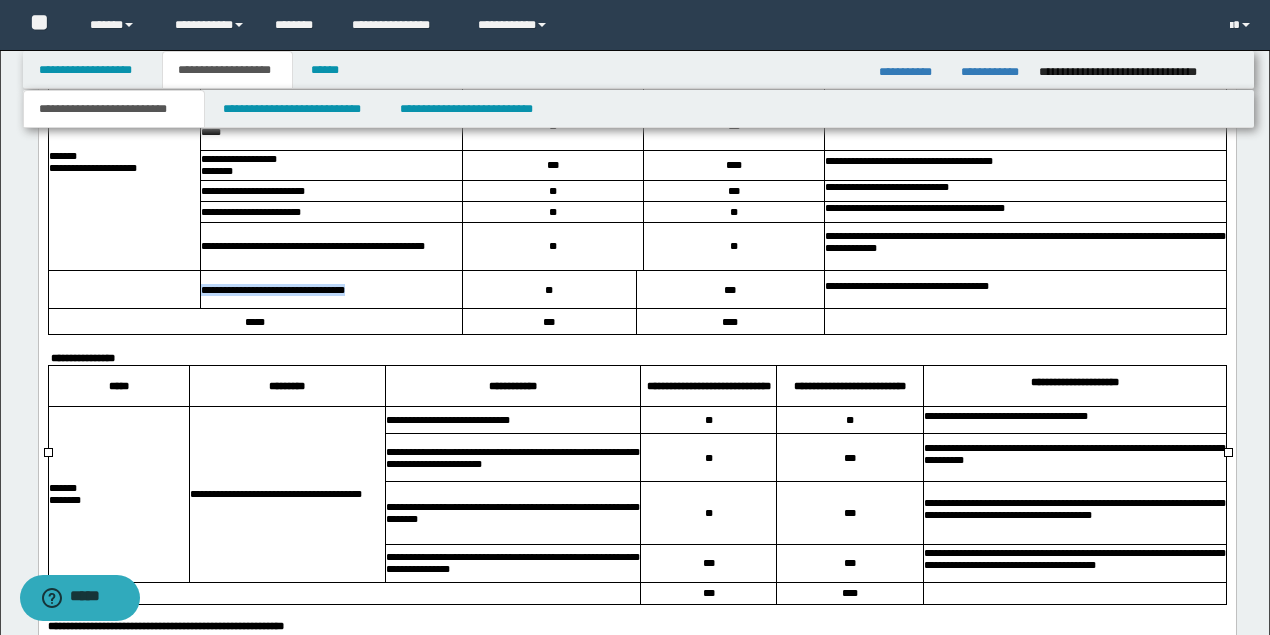 drag, startPoint x: 384, startPoint y: 390, endPoint x: 204, endPoint y: 393, distance: 180.025 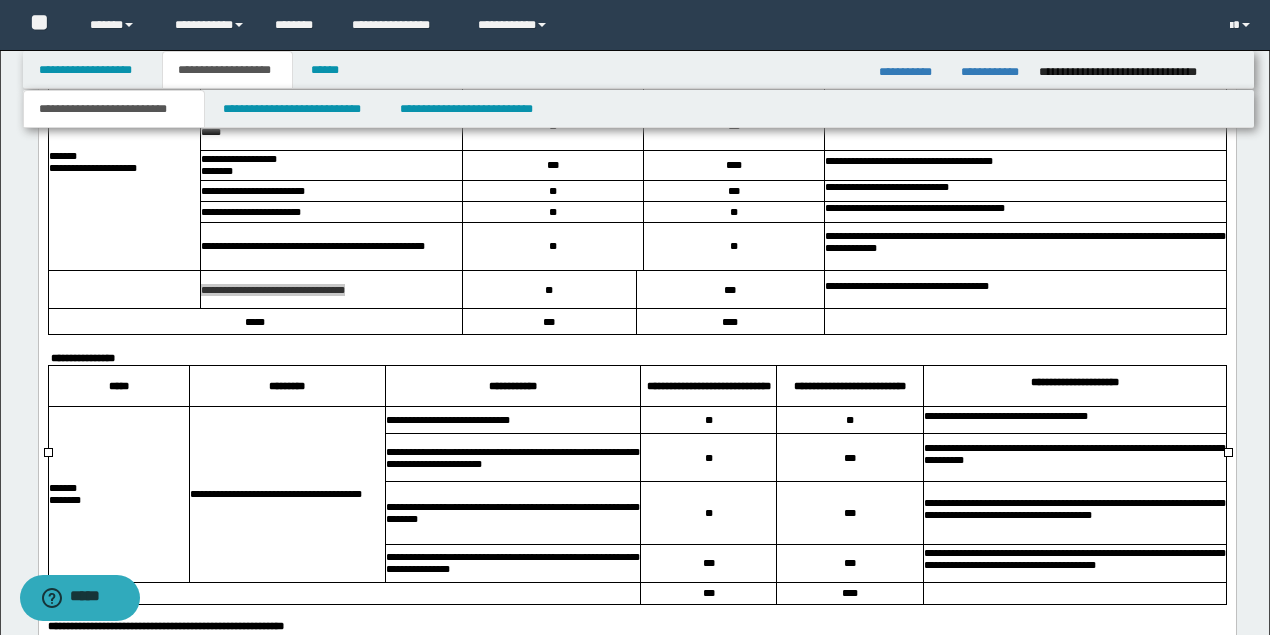 scroll, scrollTop: 2023, scrollLeft: 0, axis: vertical 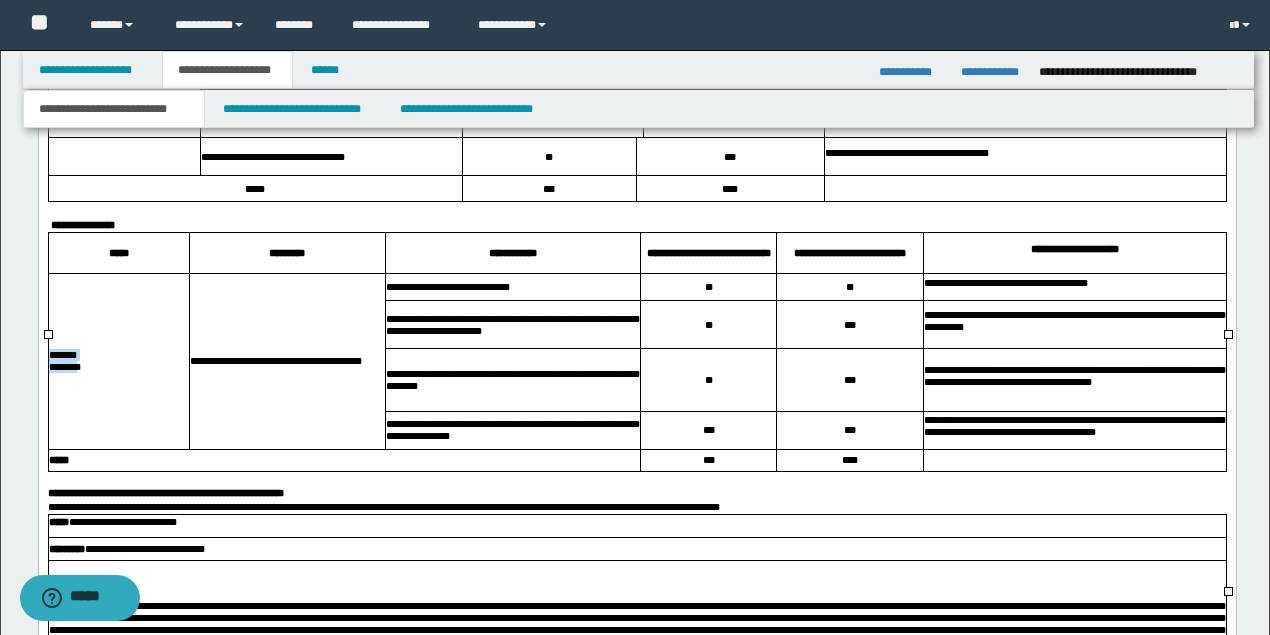 drag, startPoint x: 47, startPoint y: 467, endPoint x: 79, endPoint y: 477, distance: 33.526108 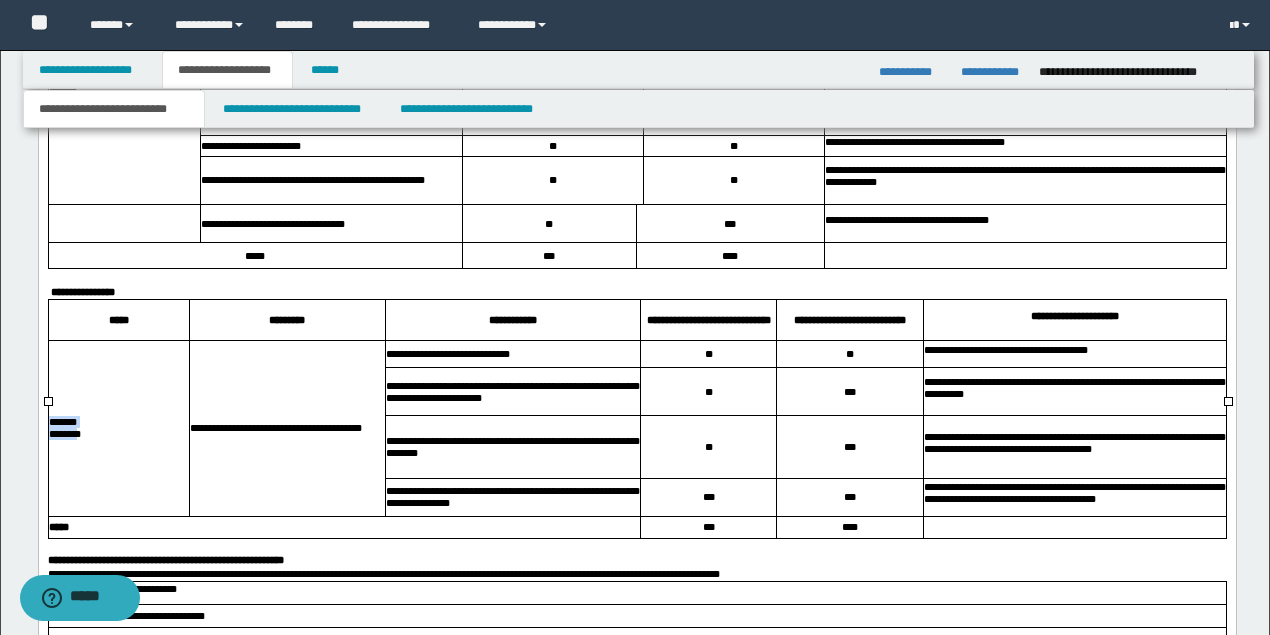 scroll, scrollTop: 2023, scrollLeft: 0, axis: vertical 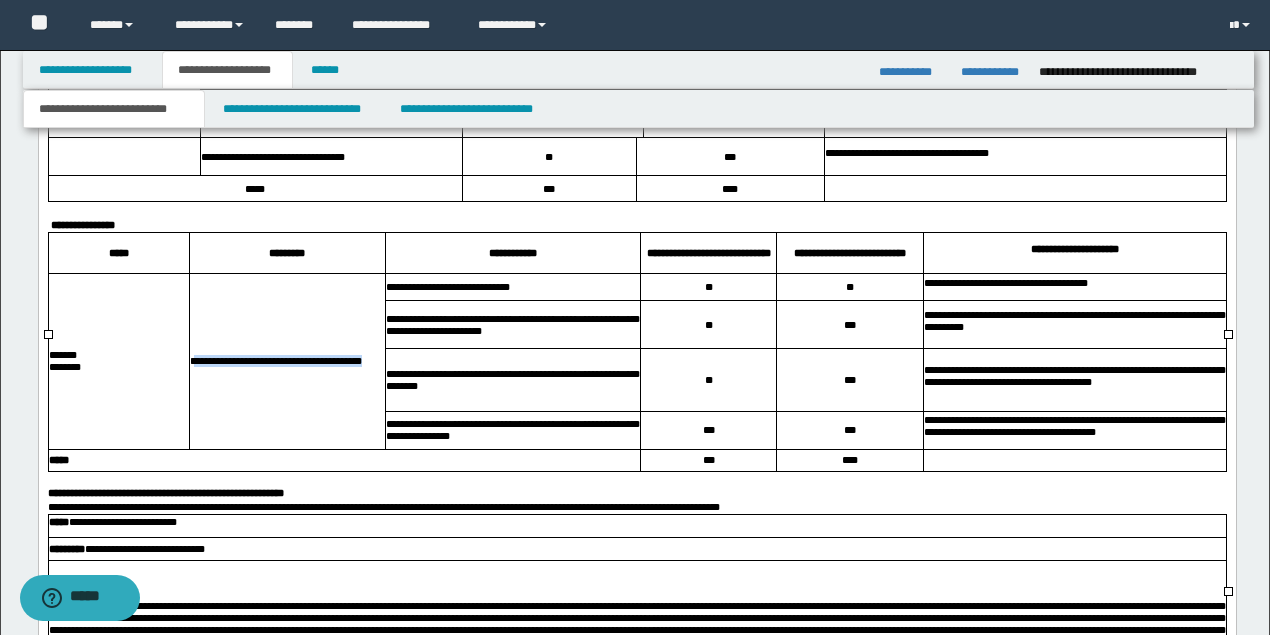 drag, startPoint x: 240, startPoint y: 488, endPoint x: 192, endPoint y: 464, distance: 53.66563 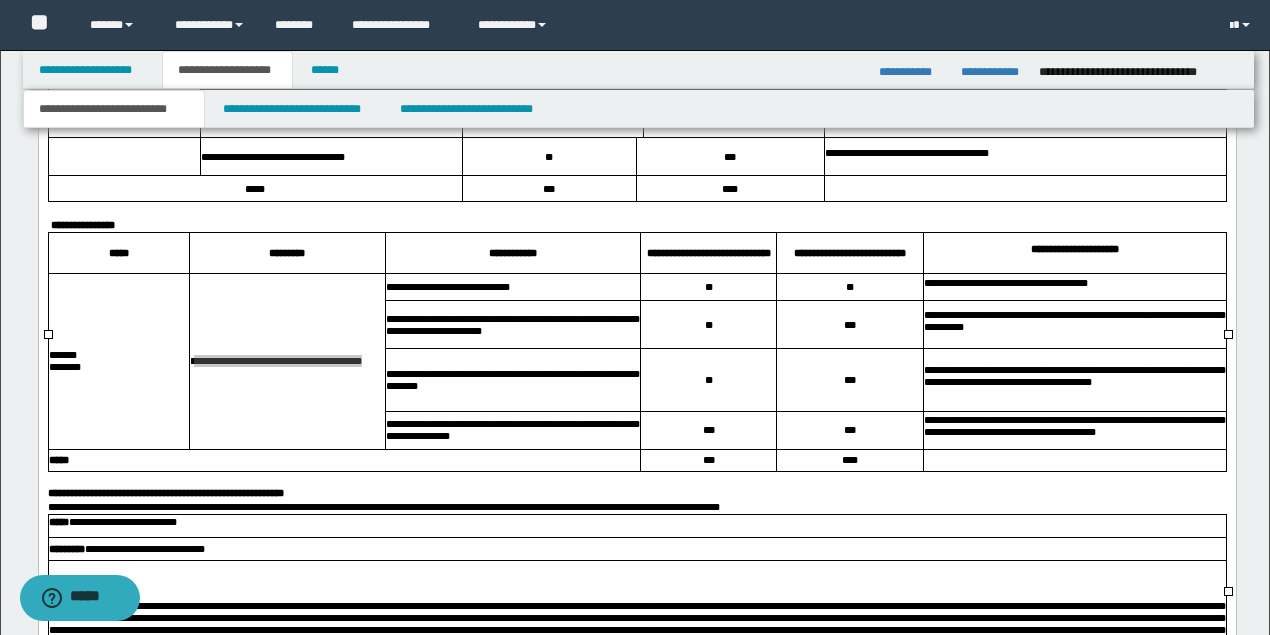 scroll, scrollTop: 2090, scrollLeft: 0, axis: vertical 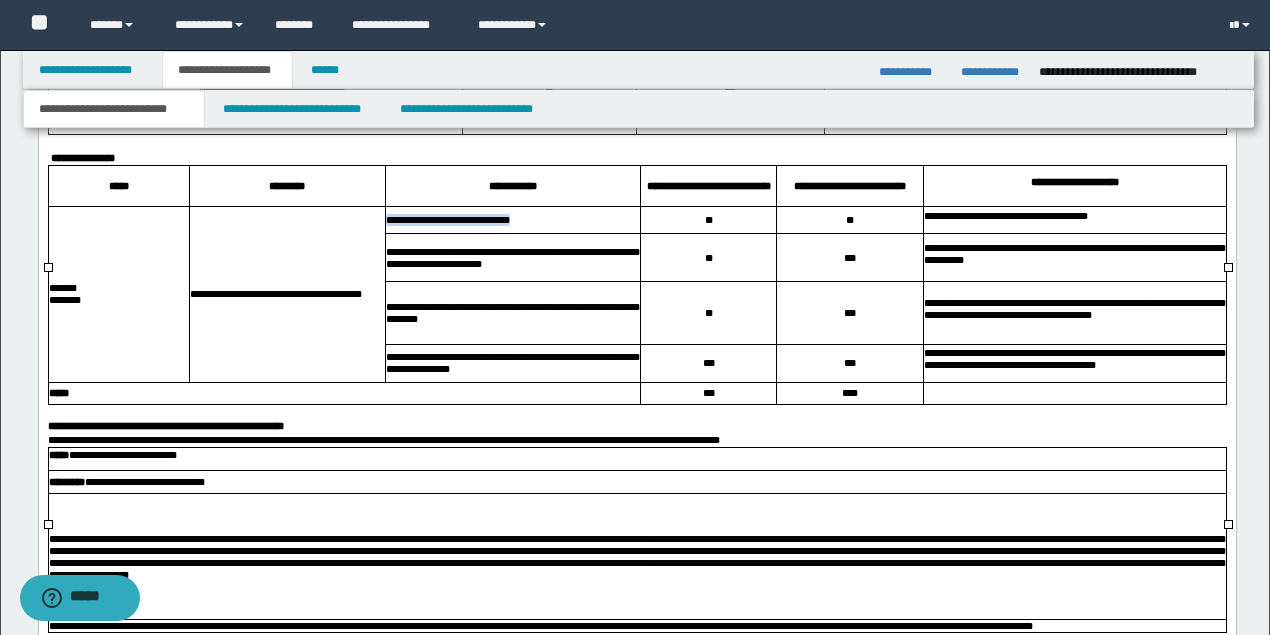 drag, startPoint x: 544, startPoint y: 323, endPoint x: 384, endPoint y: 320, distance: 160.02812 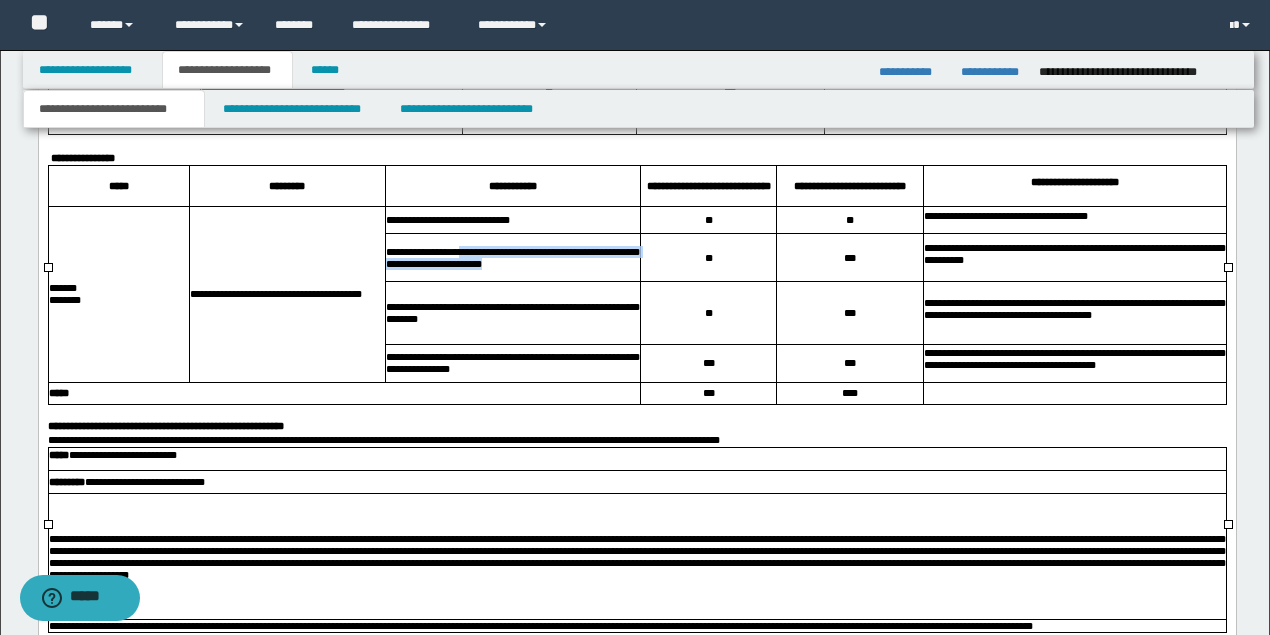 drag, startPoint x: 472, startPoint y: 354, endPoint x: 502, endPoint y: 366, distance: 32.31099 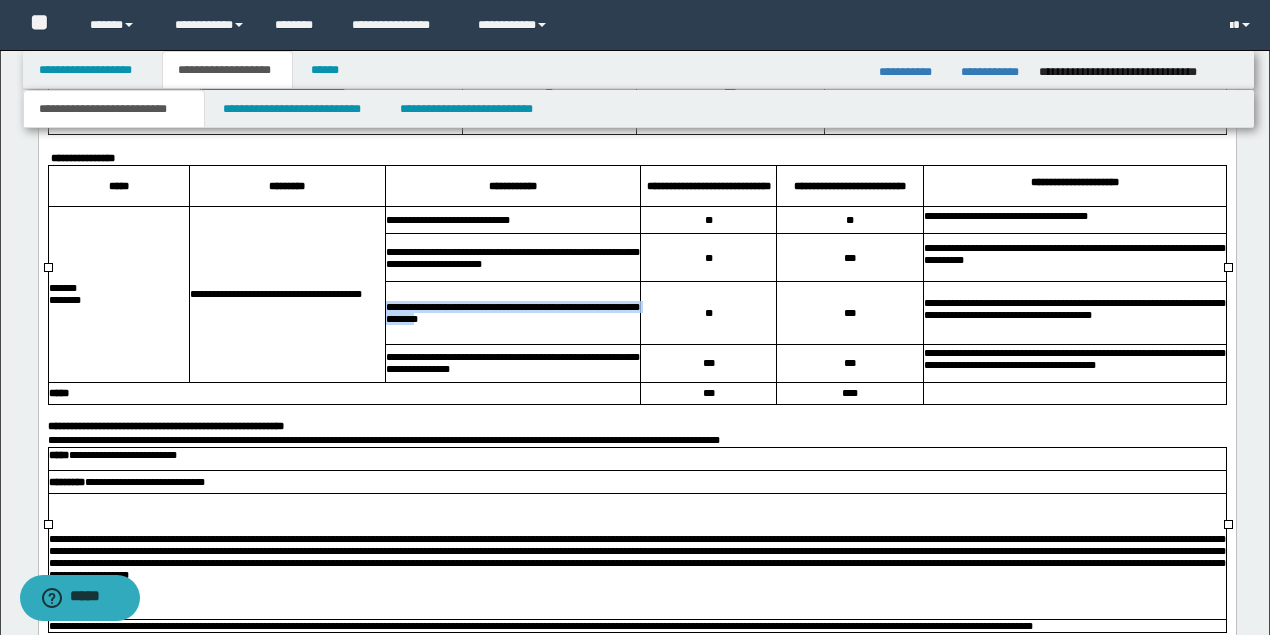 drag, startPoint x: 388, startPoint y: 411, endPoint x: 466, endPoint y: 428, distance: 79.83107 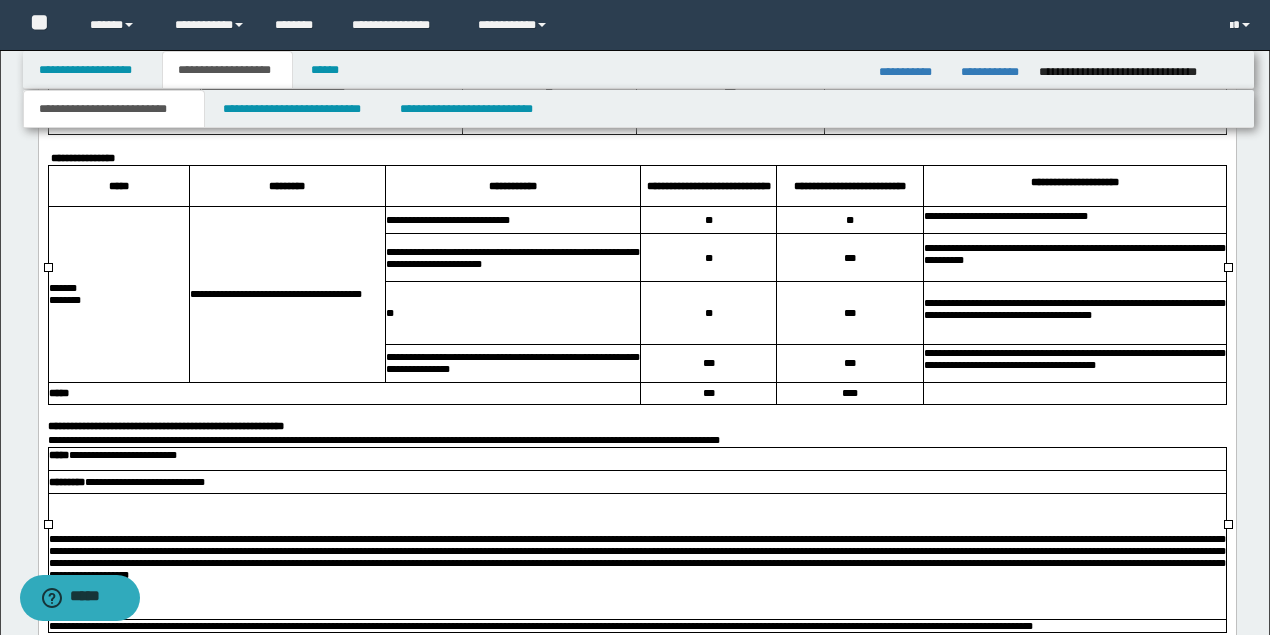 click on "* *" at bounding box center (511, 313) 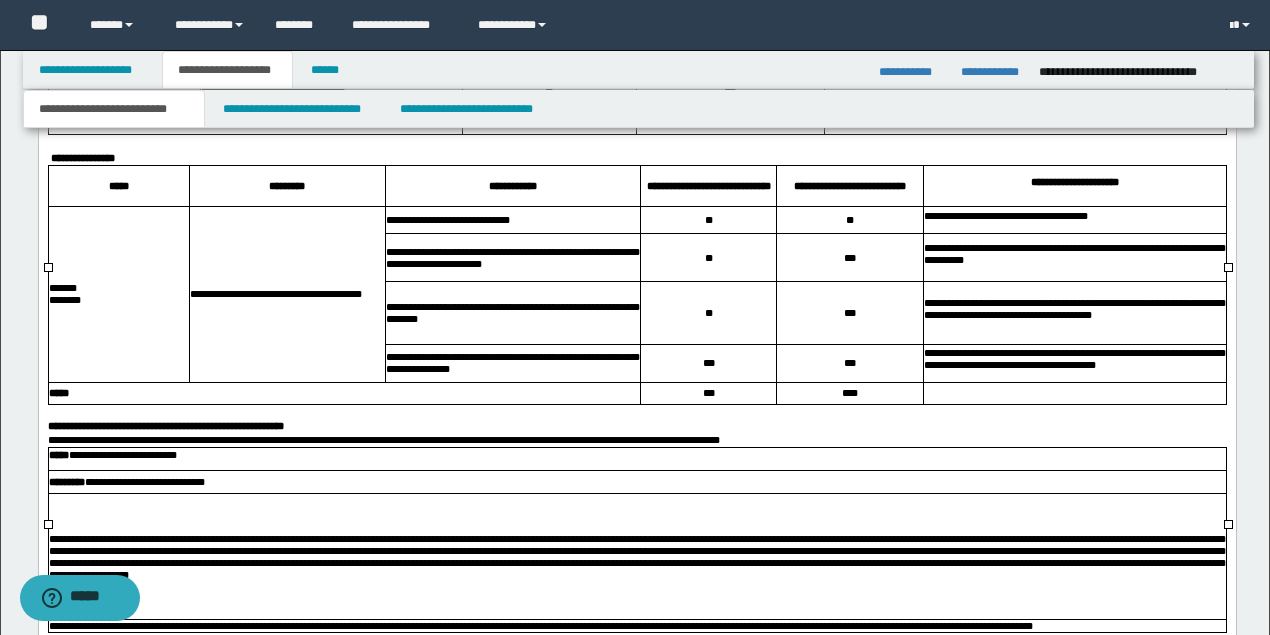 drag, startPoint x: 468, startPoint y: 476, endPoint x: 494, endPoint y: 483, distance: 26.925823 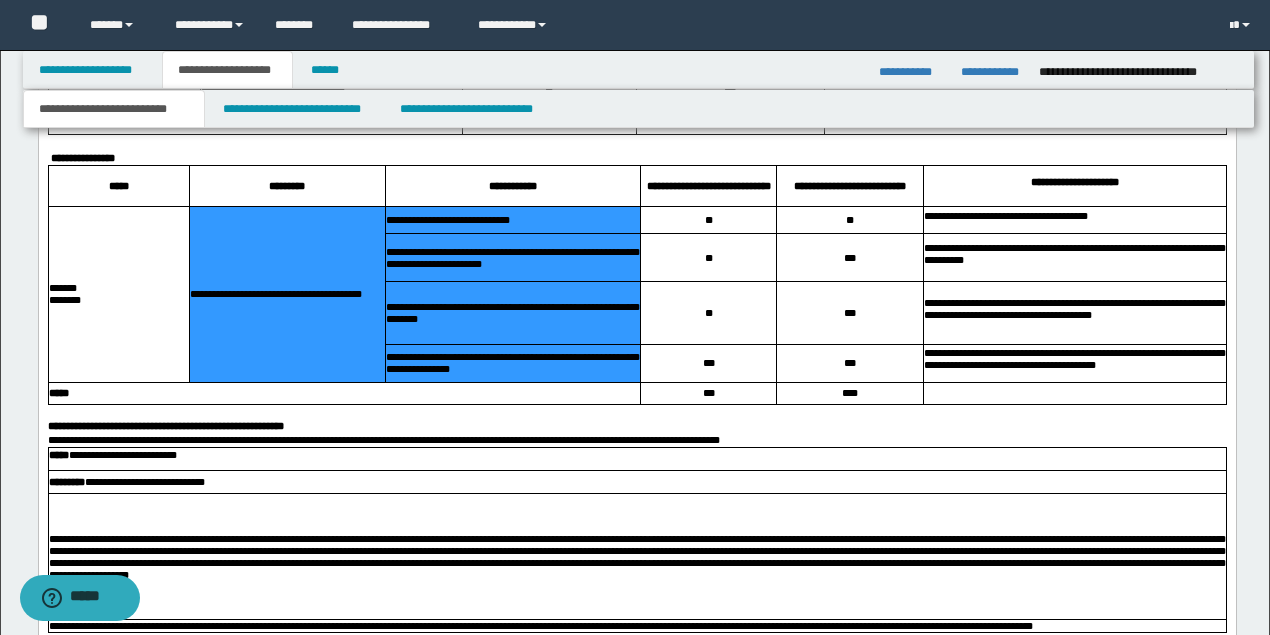 drag, startPoint x: 520, startPoint y: 485, endPoint x: 488, endPoint y: 471, distance: 34.928497 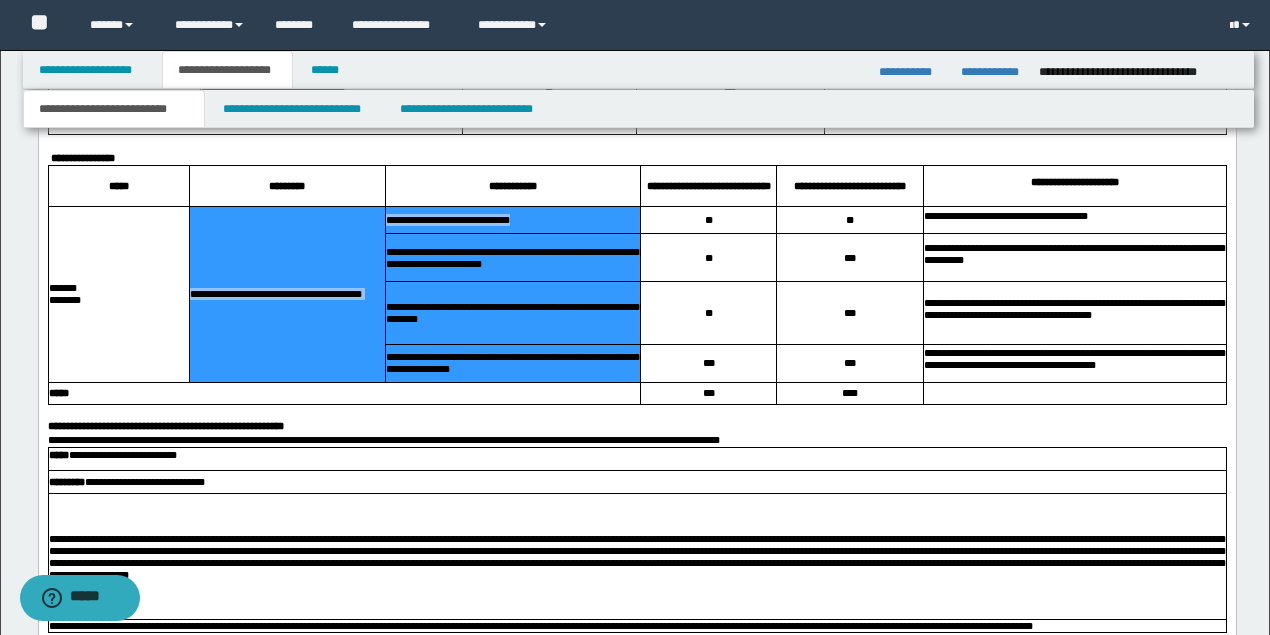 click on "**********" at bounding box center (512, 364) 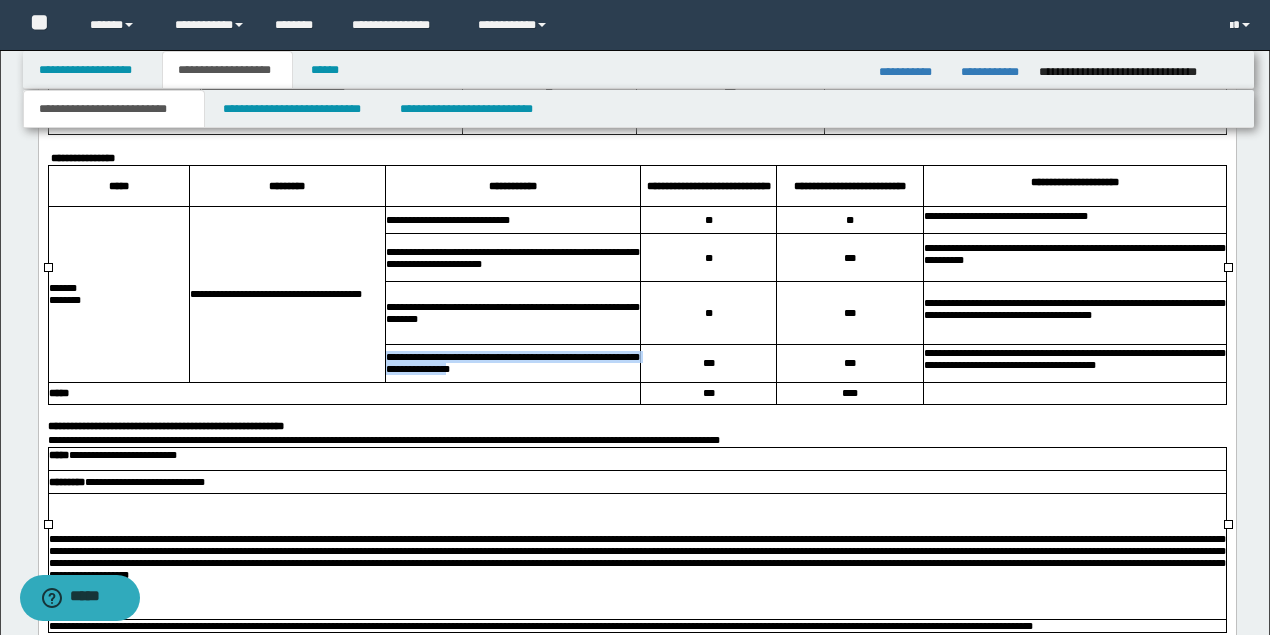 drag, startPoint x: 506, startPoint y: 478, endPoint x: 386, endPoint y: 468, distance: 120.41595 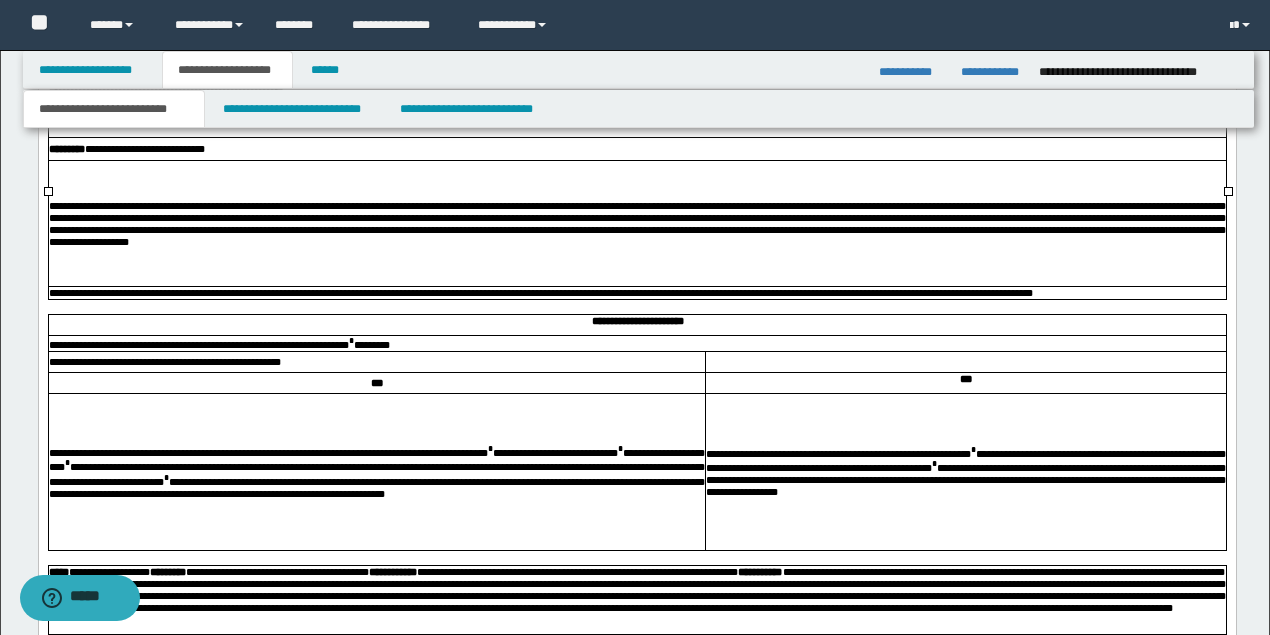 scroll, scrollTop: 2490, scrollLeft: 0, axis: vertical 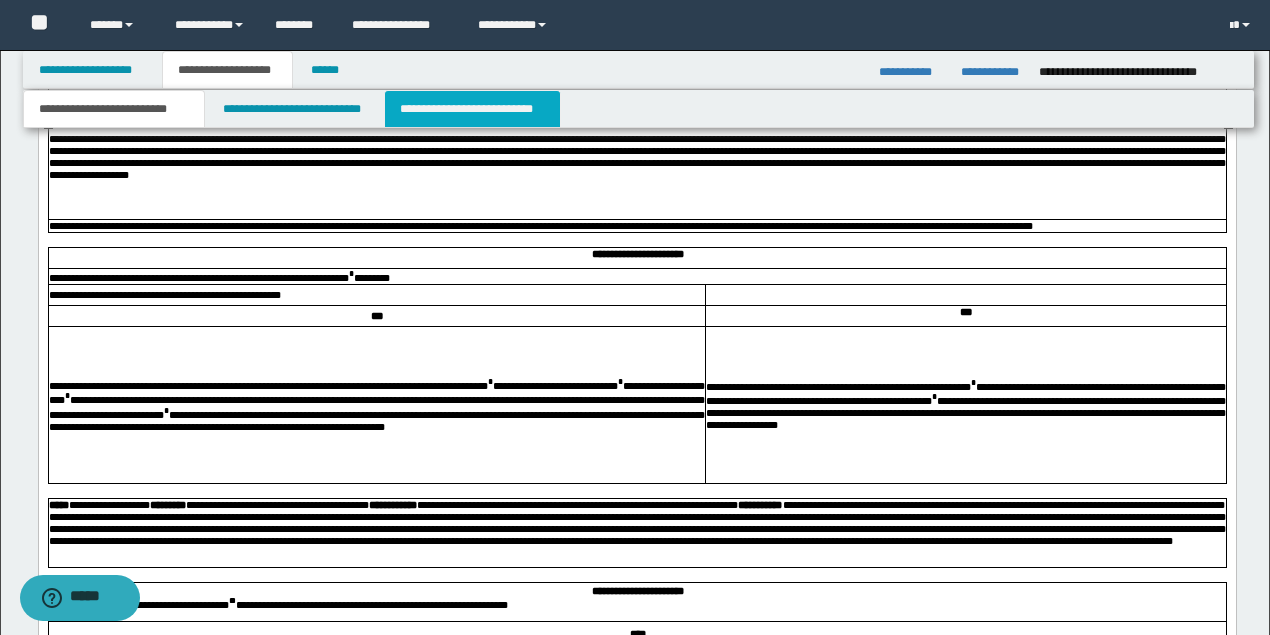 drag, startPoint x: 495, startPoint y: 116, endPoint x: 800, endPoint y: 118, distance: 305.00656 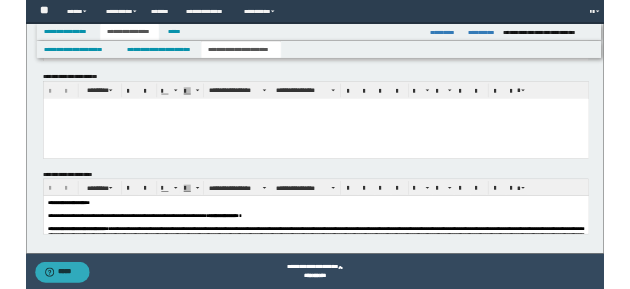 scroll, scrollTop: 1630, scrollLeft: 0, axis: vertical 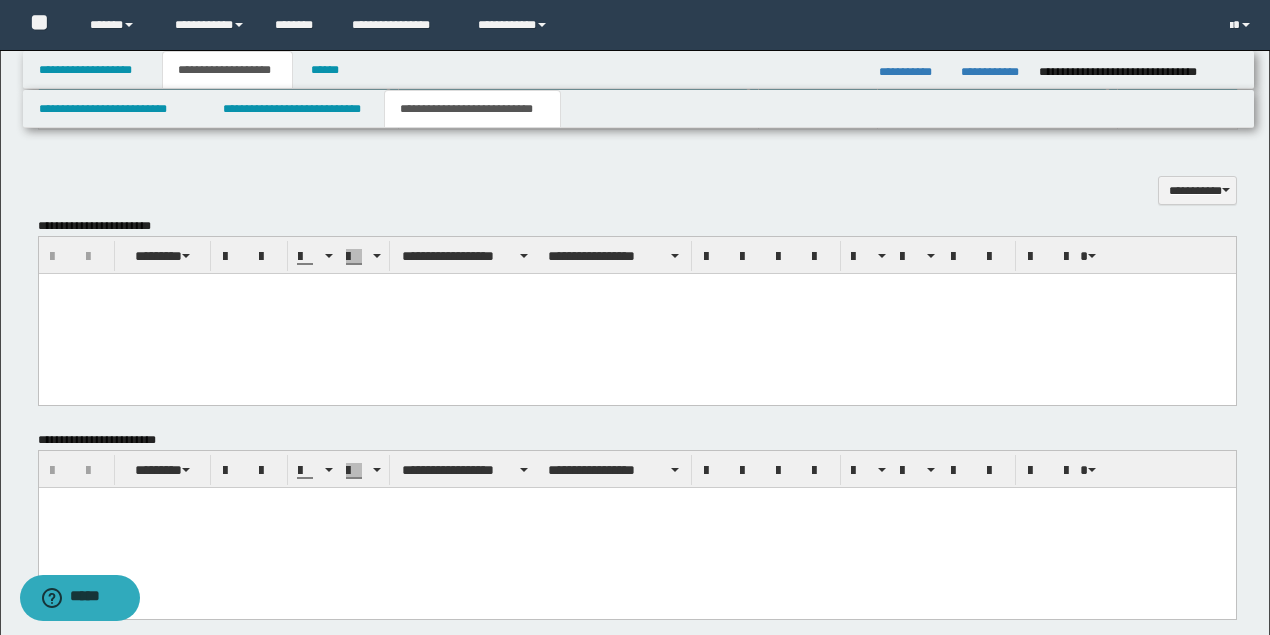 click at bounding box center [636, 313] 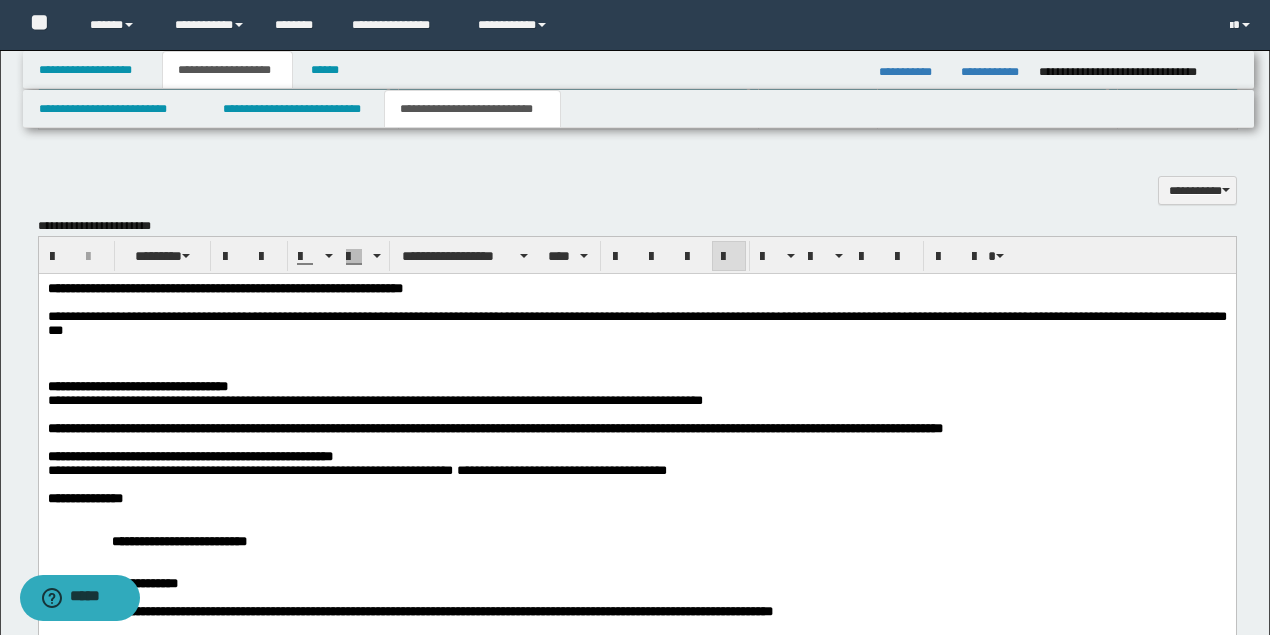 scroll, scrollTop: 1409, scrollLeft: 0, axis: vertical 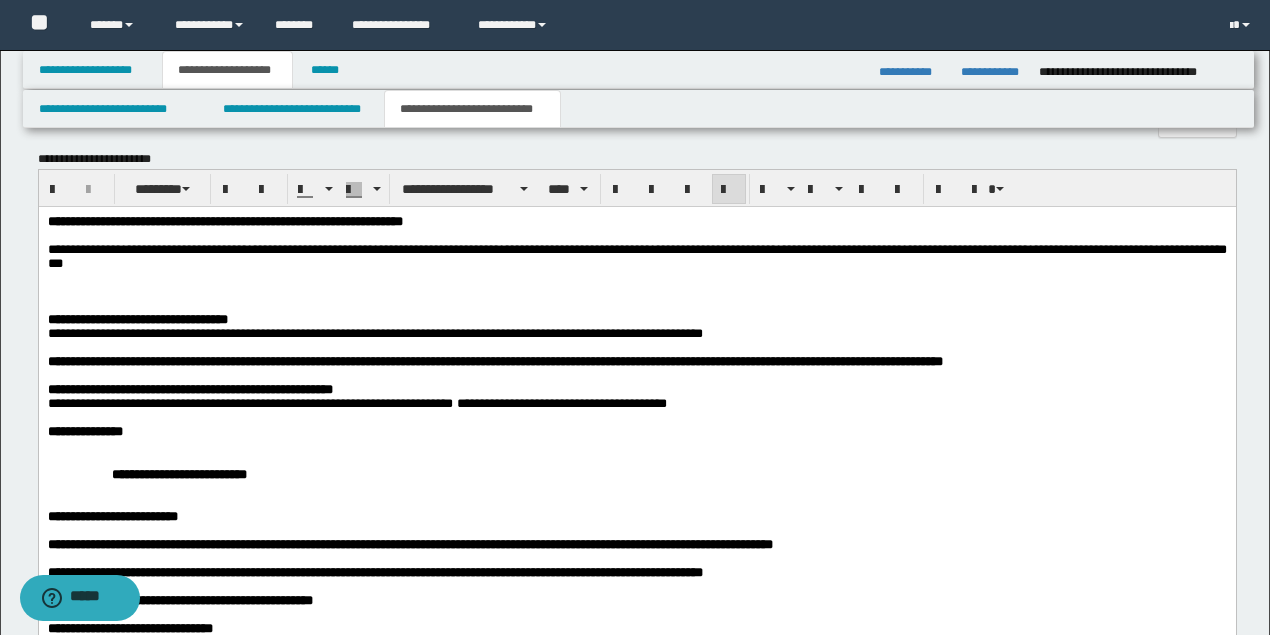 click at bounding box center (636, 305) 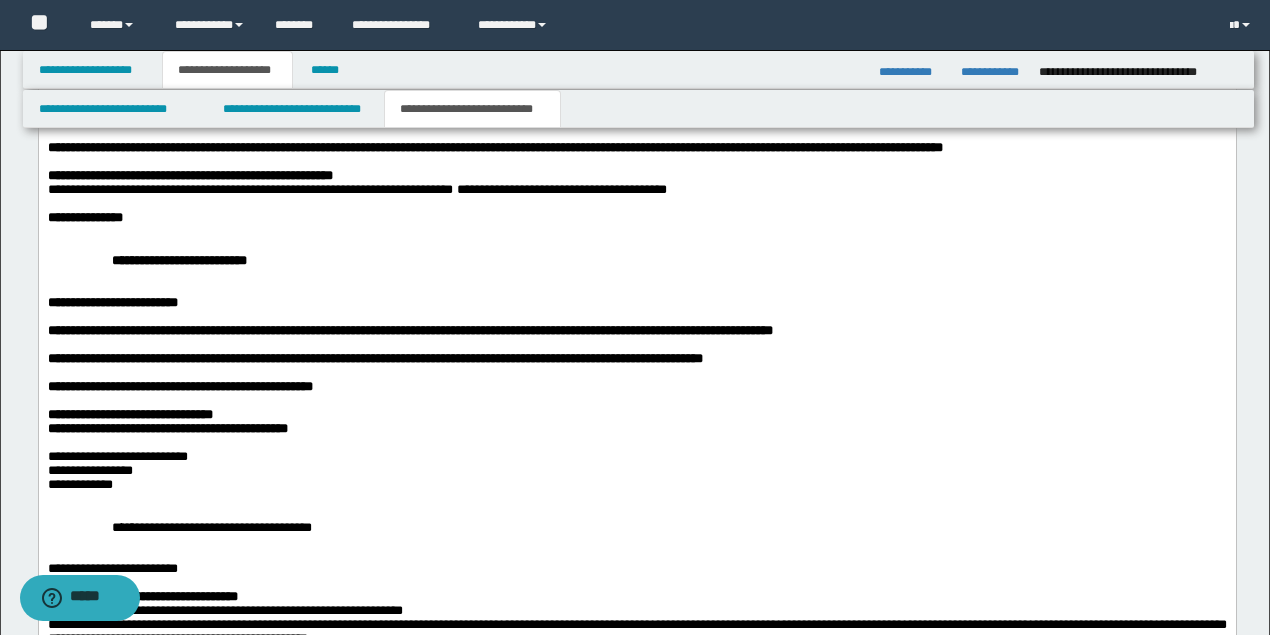 scroll, scrollTop: 1742, scrollLeft: 0, axis: vertical 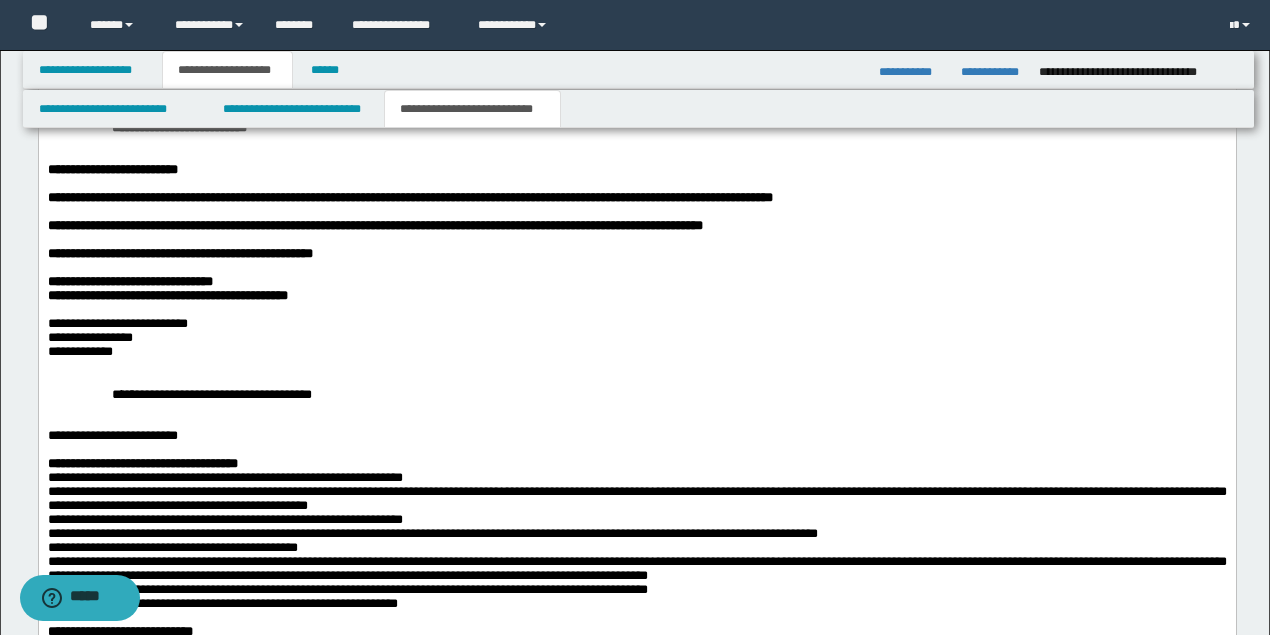 click on "**********" at bounding box center (636, 352) 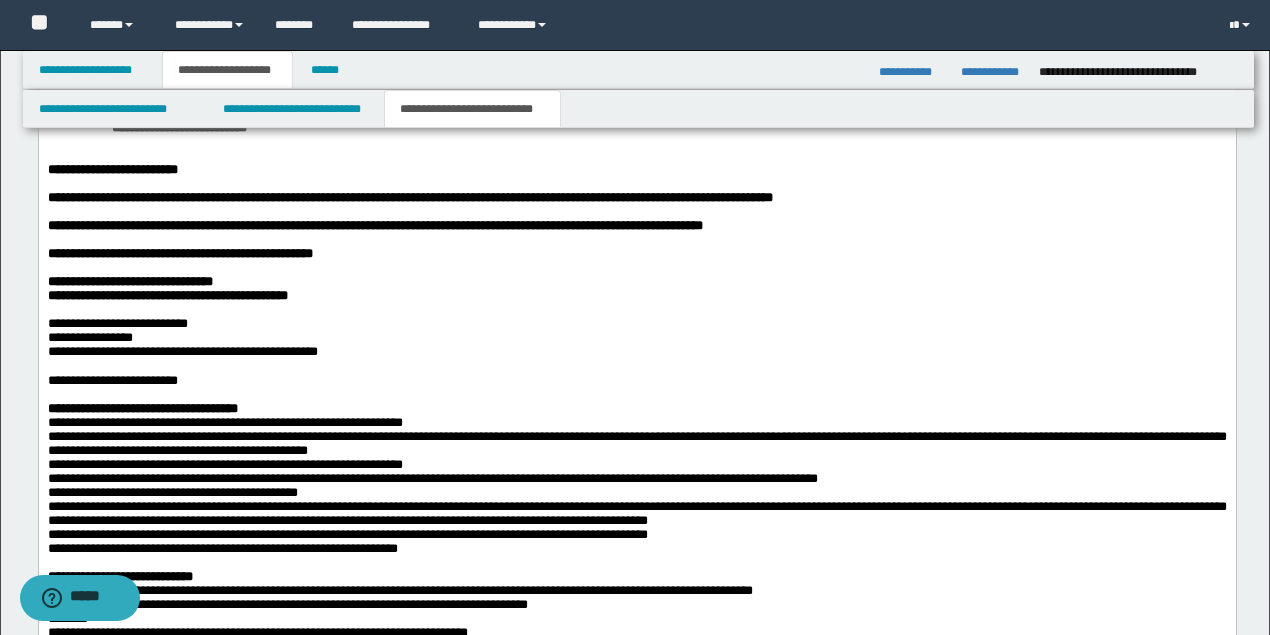 click on "**********" at bounding box center [112, 380] 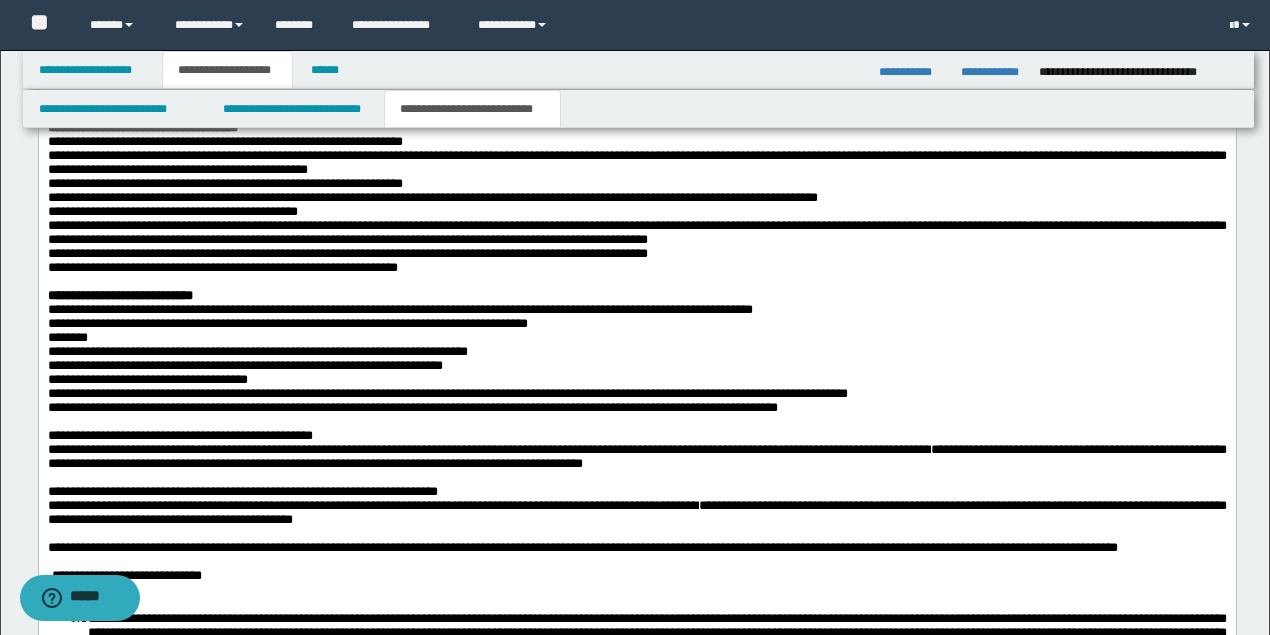 scroll, scrollTop: 2142, scrollLeft: 0, axis: vertical 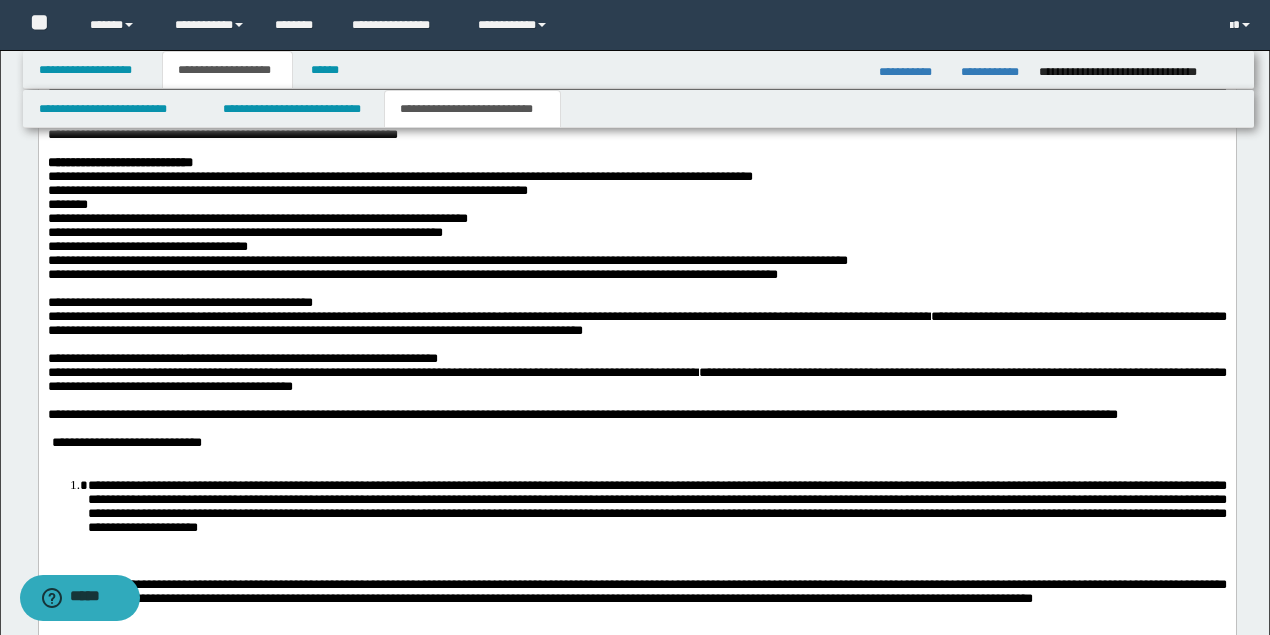 click at bounding box center (636, 289) 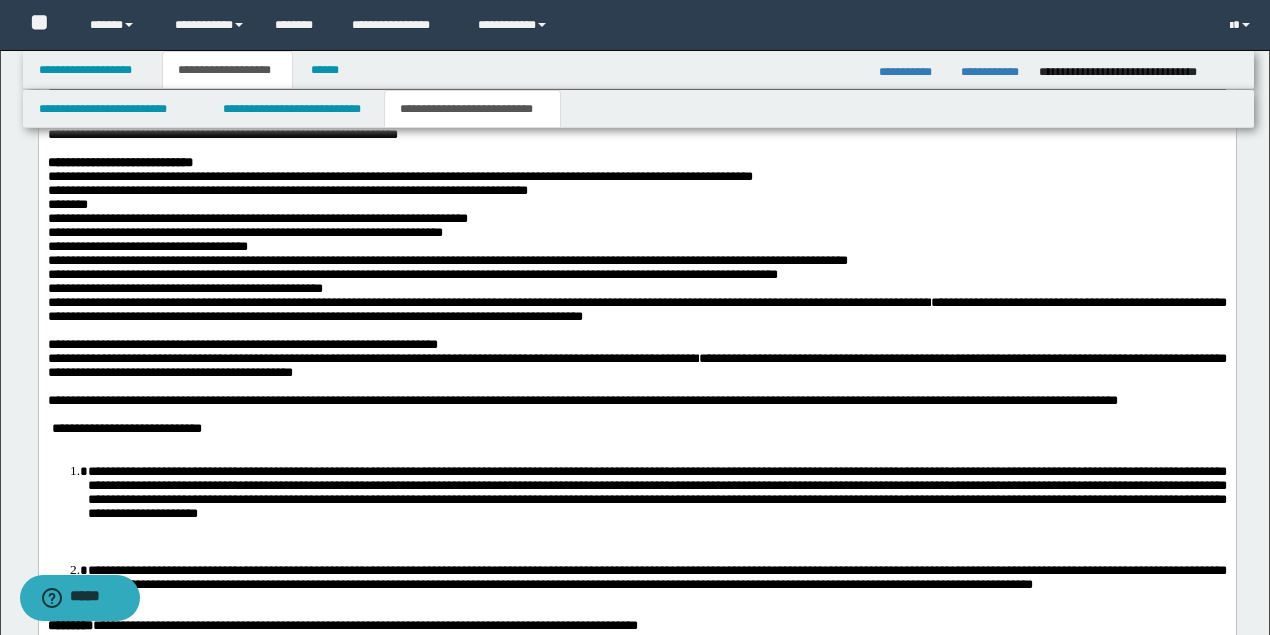 scroll, scrollTop: 2276, scrollLeft: 0, axis: vertical 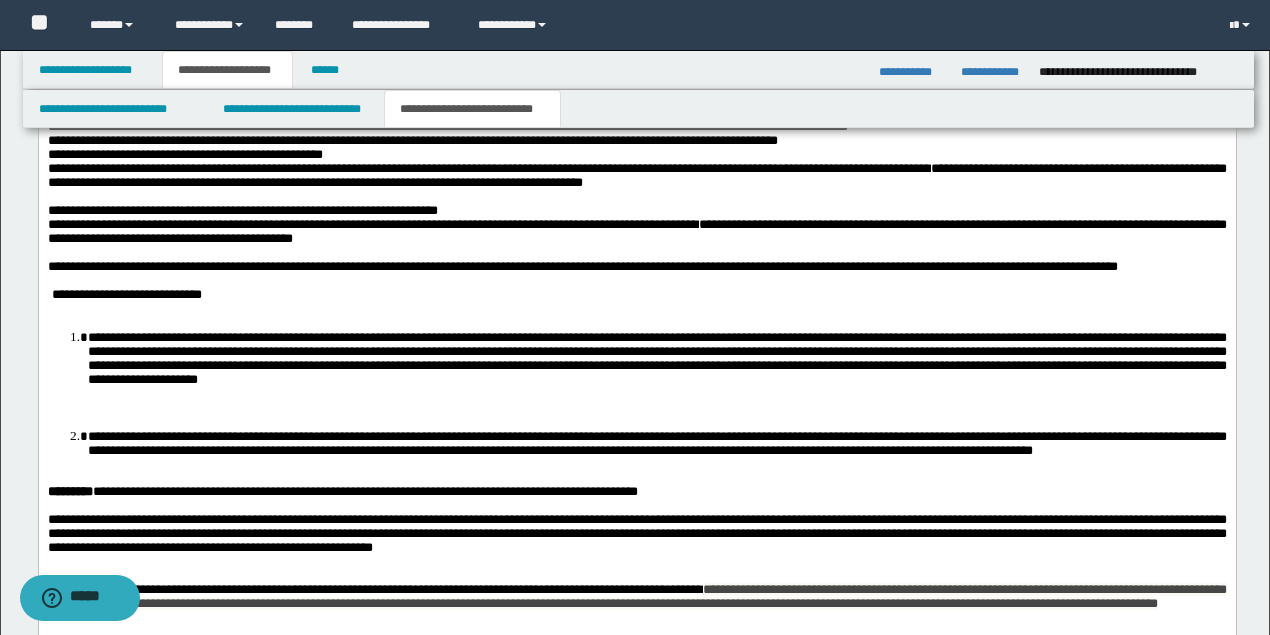click at bounding box center [636, 197] 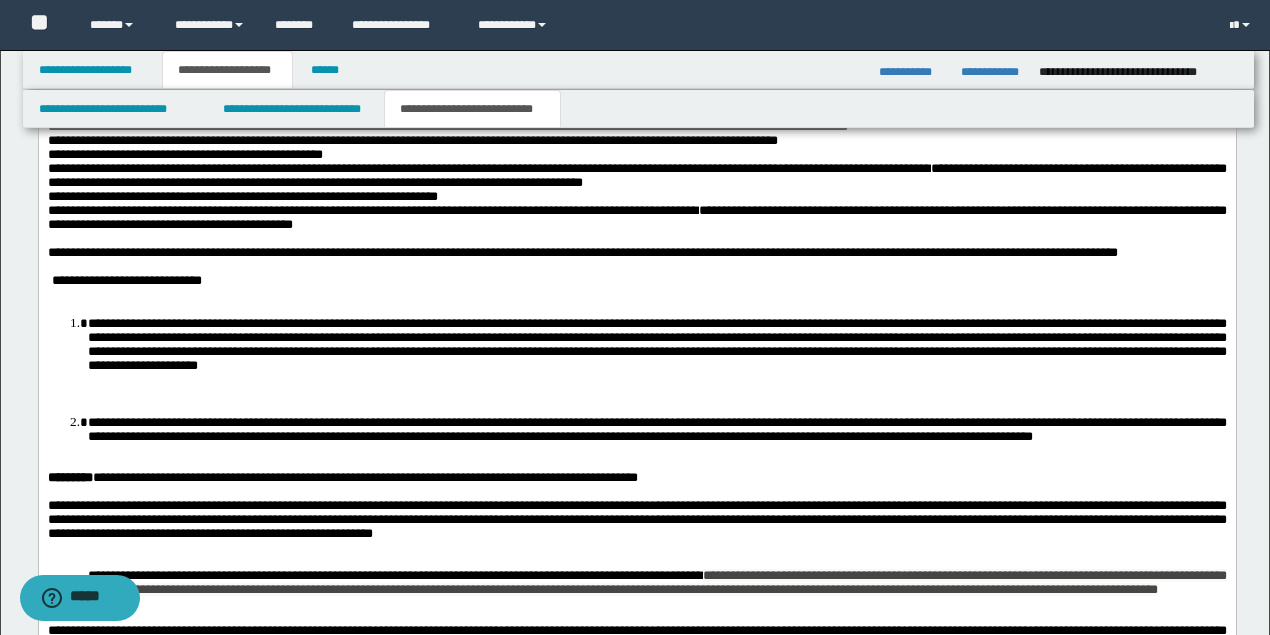 scroll, scrollTop: 2476, scrollLeft: 0, axis: vertical 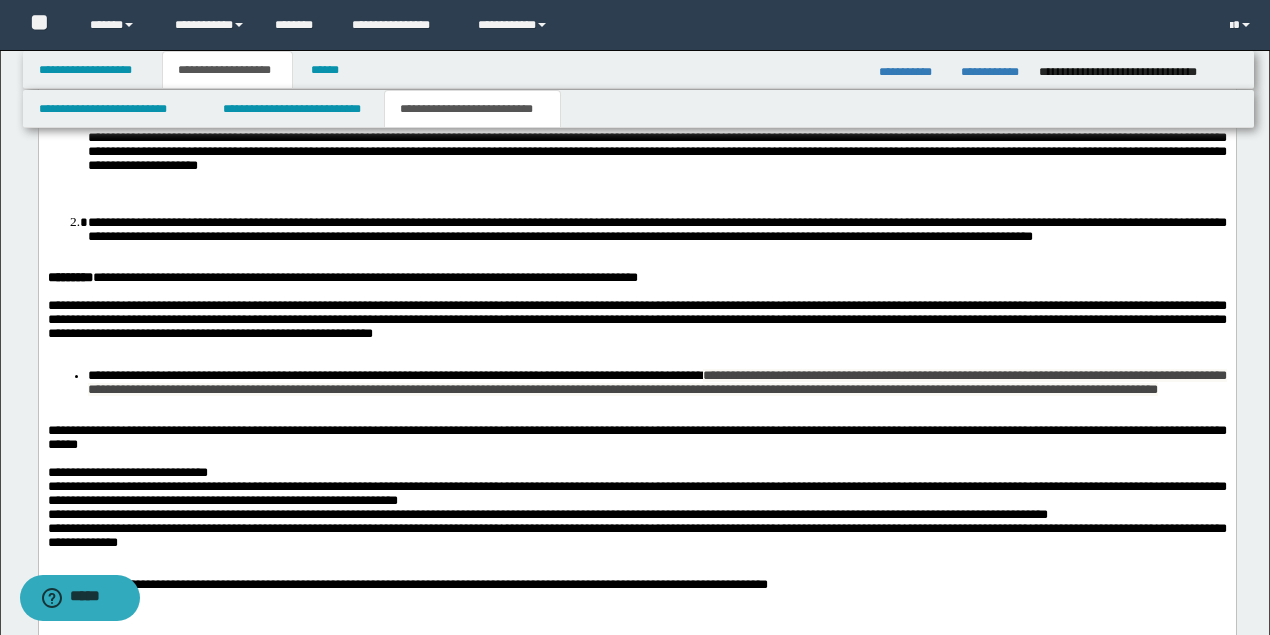 click on "**********" at bounding box center [636, 81] 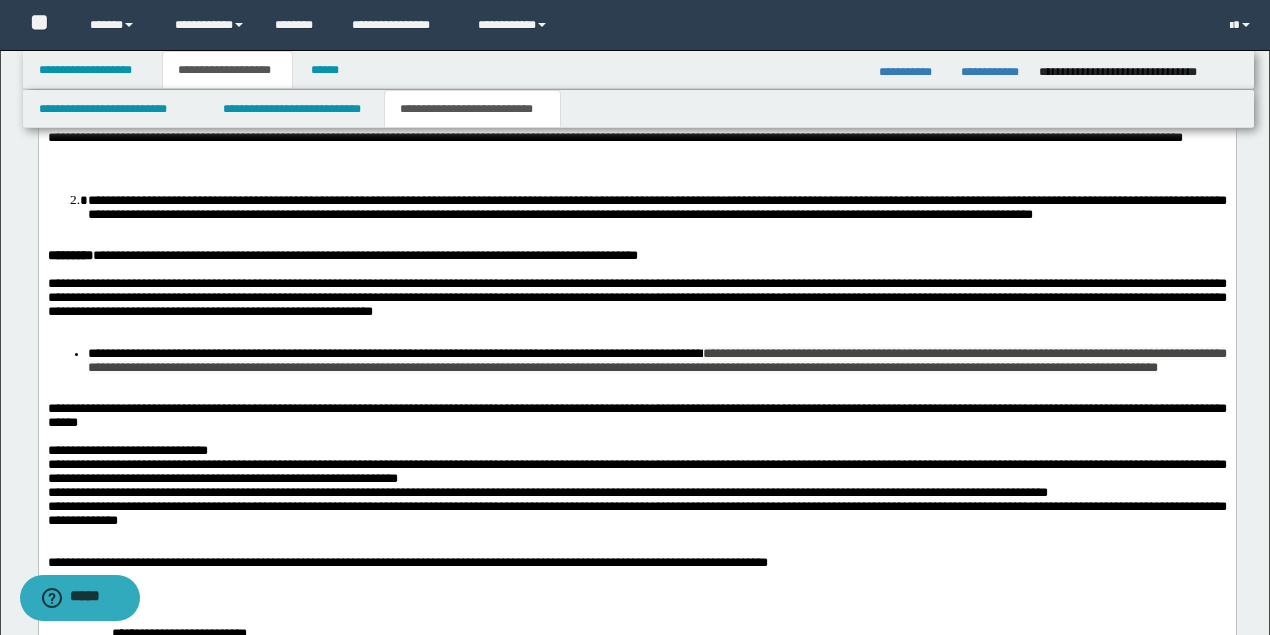click on "**********" at bounding box center (637, 133) 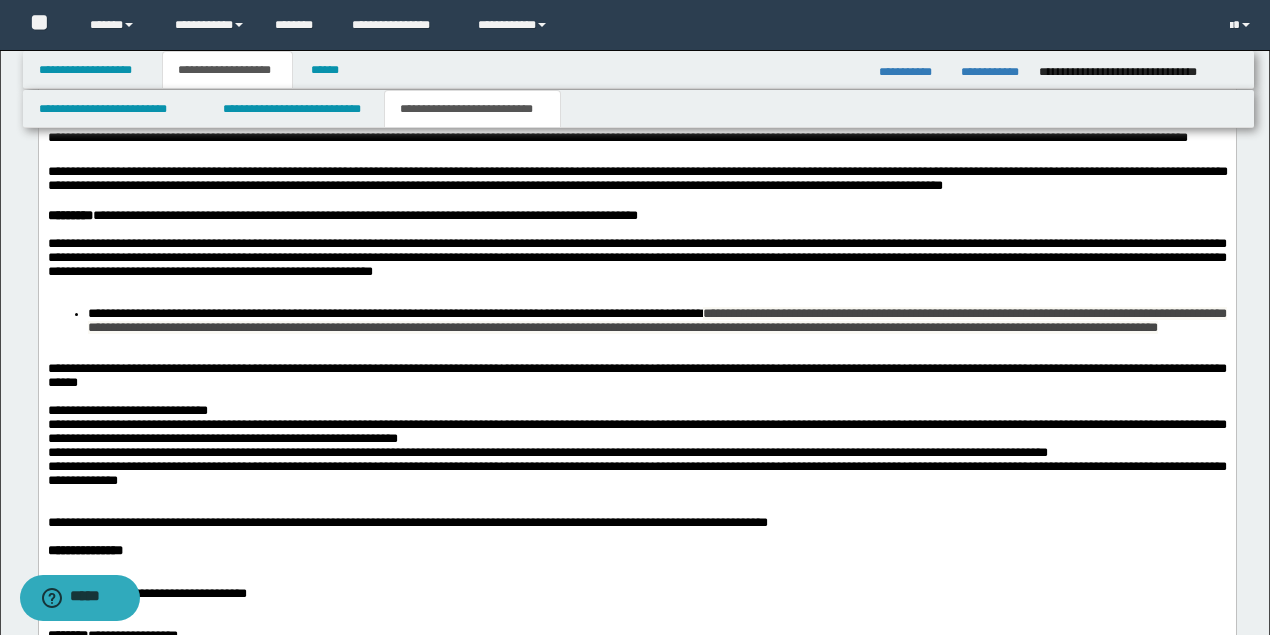 click on "**********" at bounding box center (636, -80) 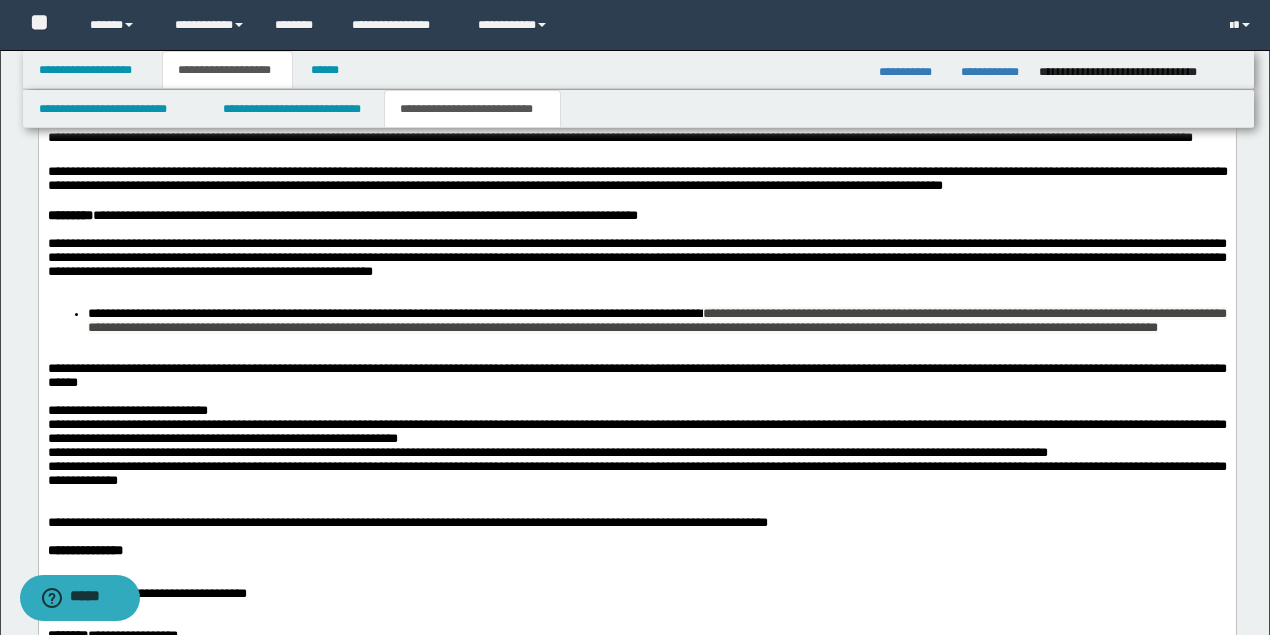 click on "**********" at bounding box center [637, 180] 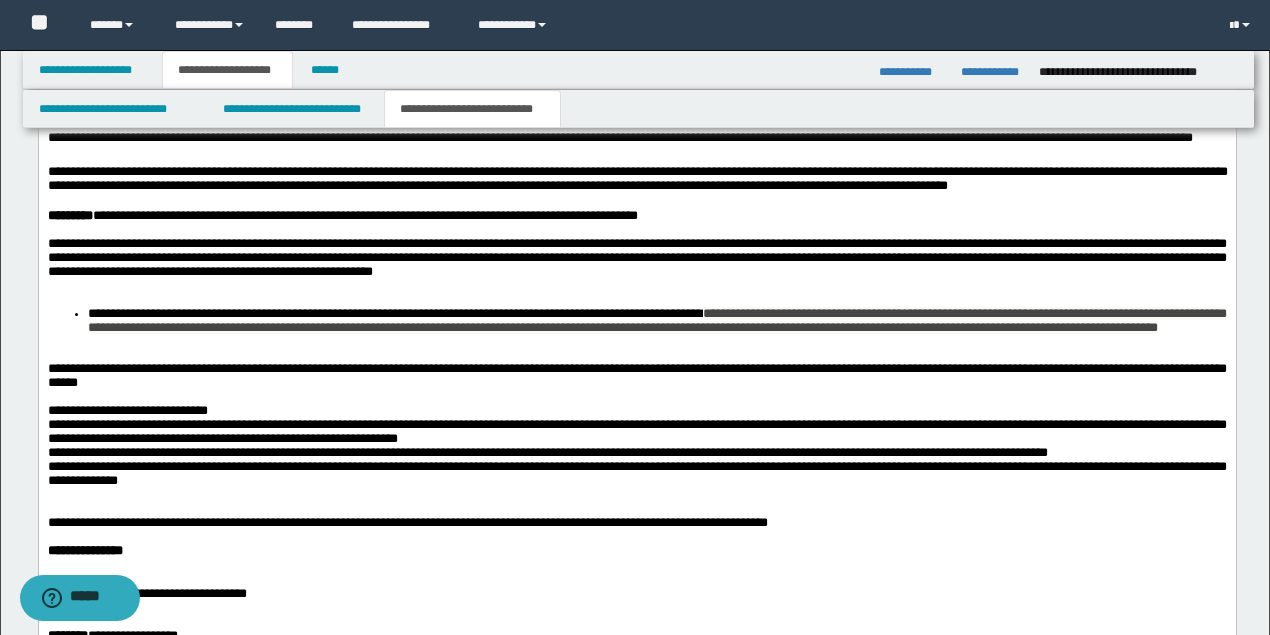 click on "**********" at bounding box center (636, 258) 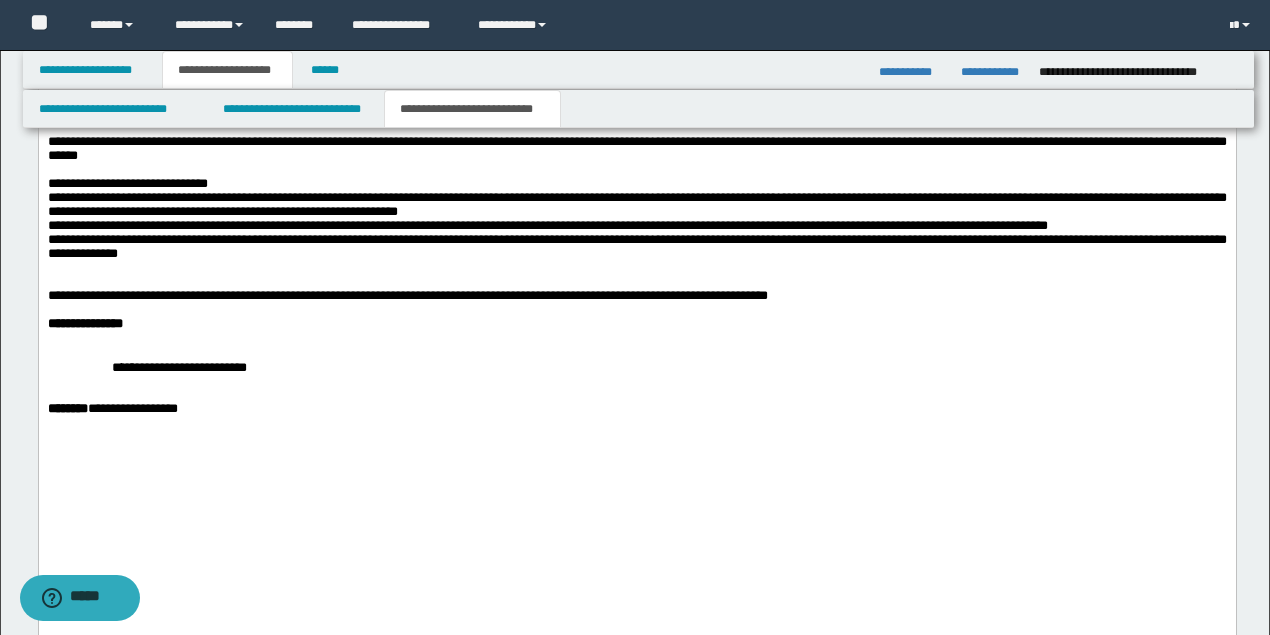 scroll, scrollTop: 2742, scrollLeft: 0, axis: vertical 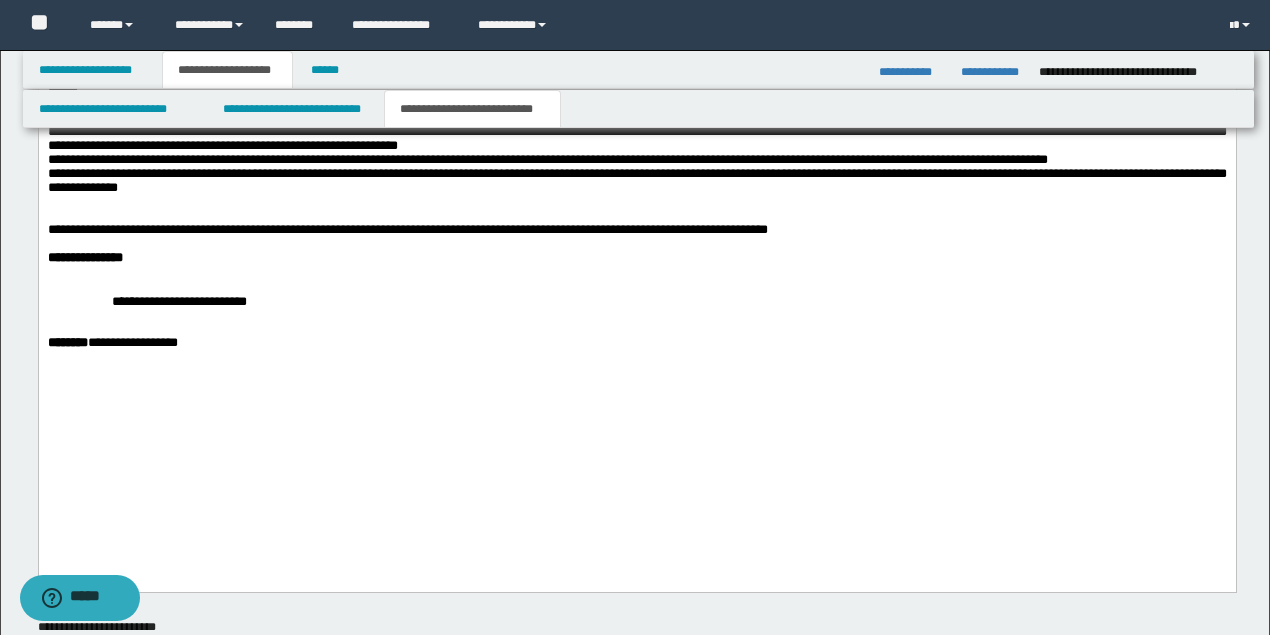 drag, startPoint x: 64, startPoint y: 280, endPoint x: 64, endPoint y: 265, distance: 15 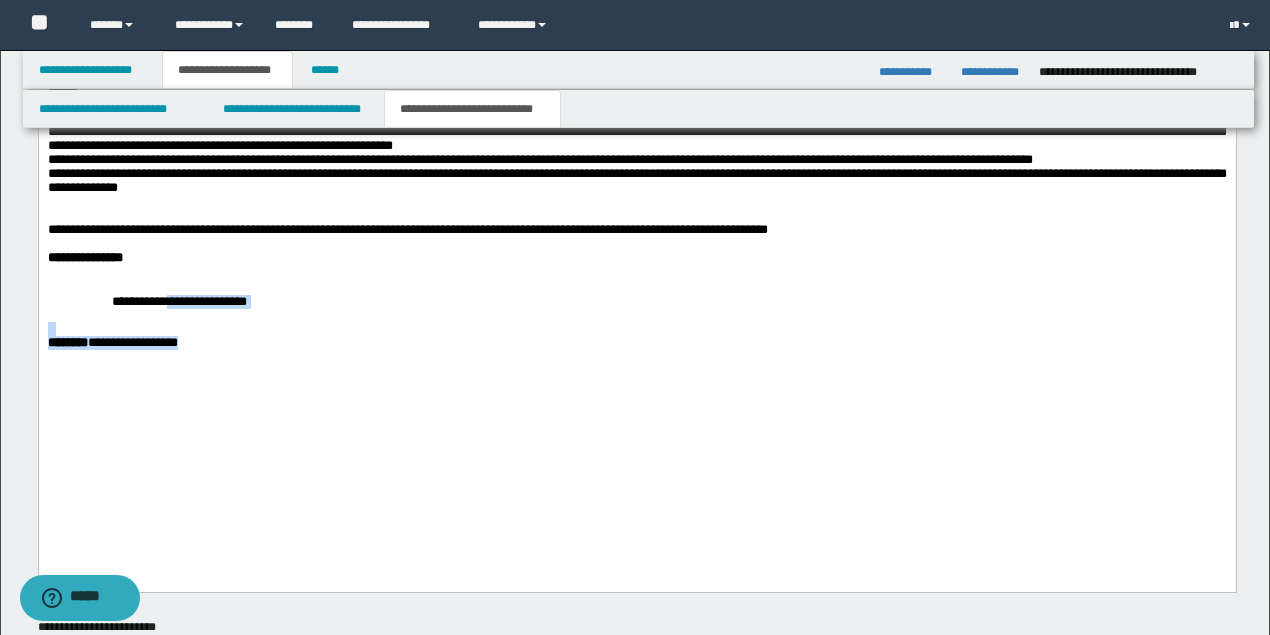 drag, startPoint x: 241, startPoint y: 489, endPoint x: 171, endPoint y: 430, distance: 91.5478 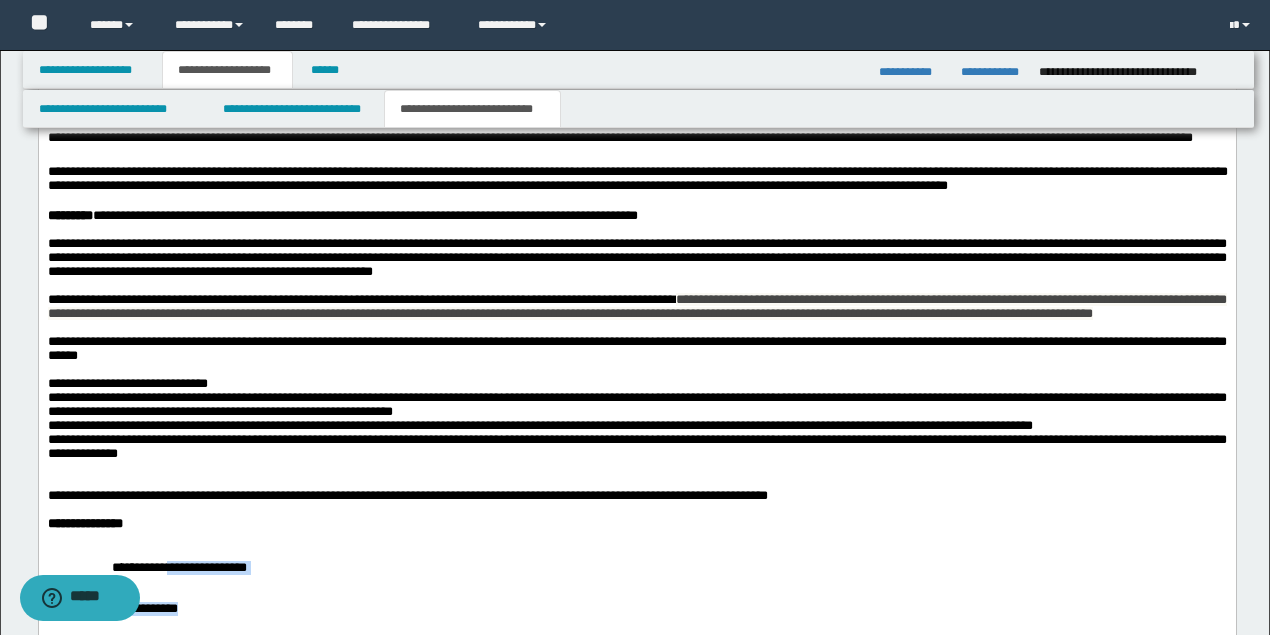 scroll, scrollTop: 2409, scrollLeft: 0, axis: vertical 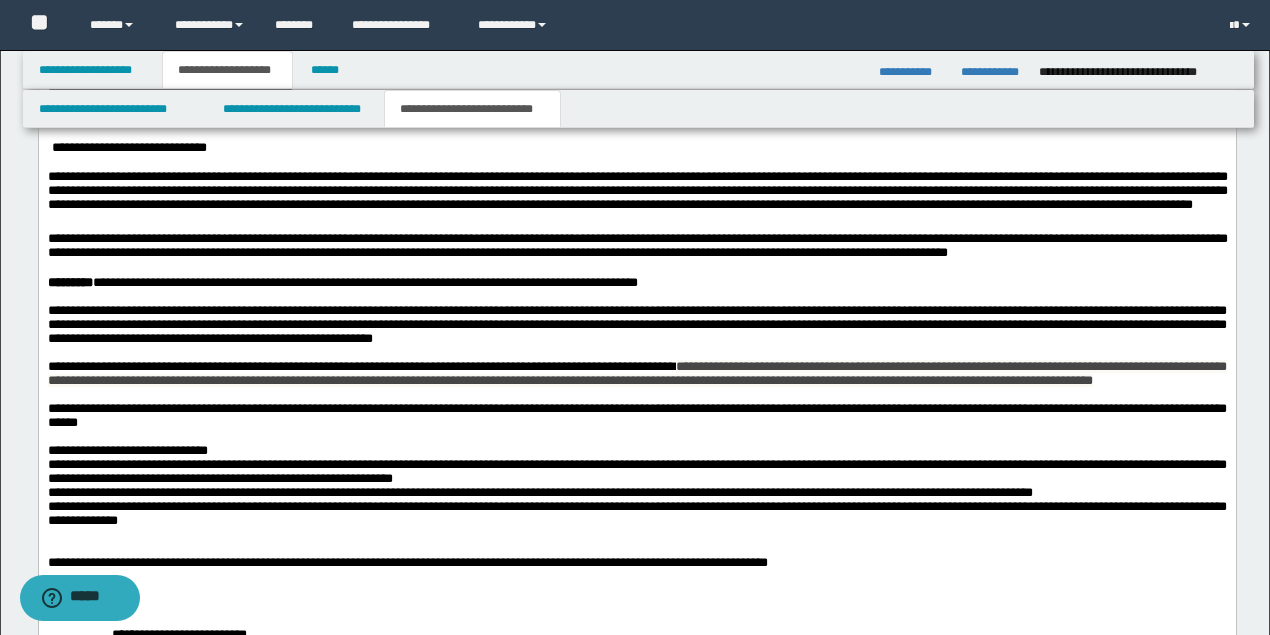 click on "**********" at bounding box center (636, 324) 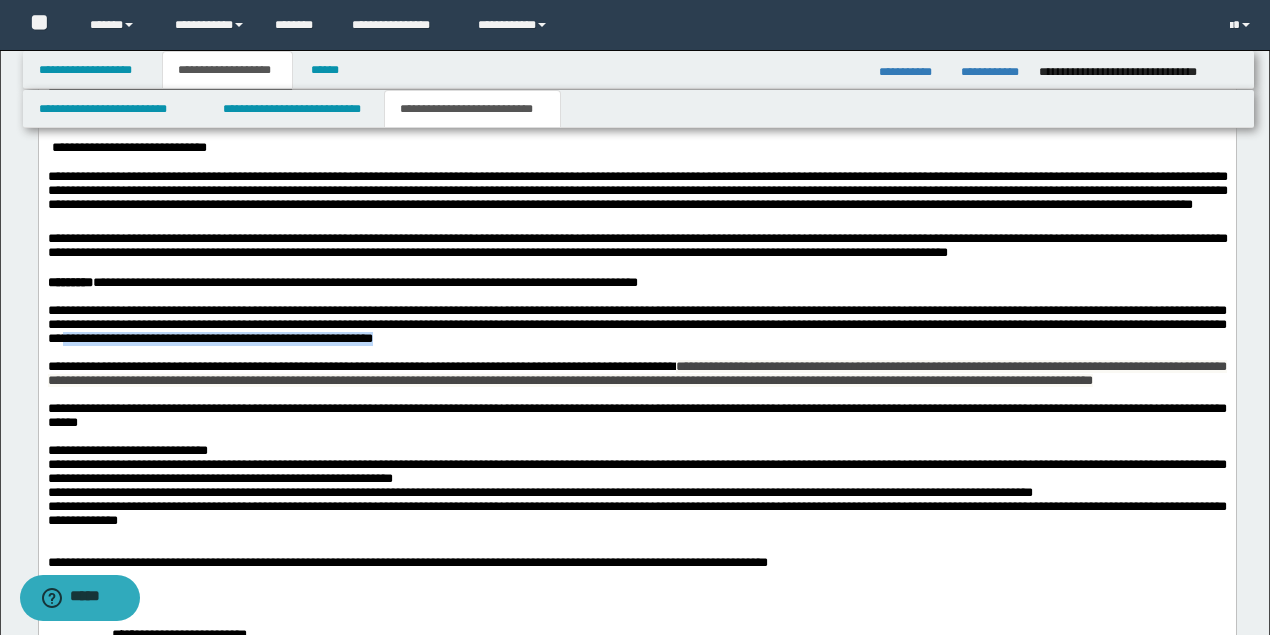 drag, startPoint x: 615, startPoint y: 423, endPoint x: 254, endPoint y: 431, distance: 361.08862 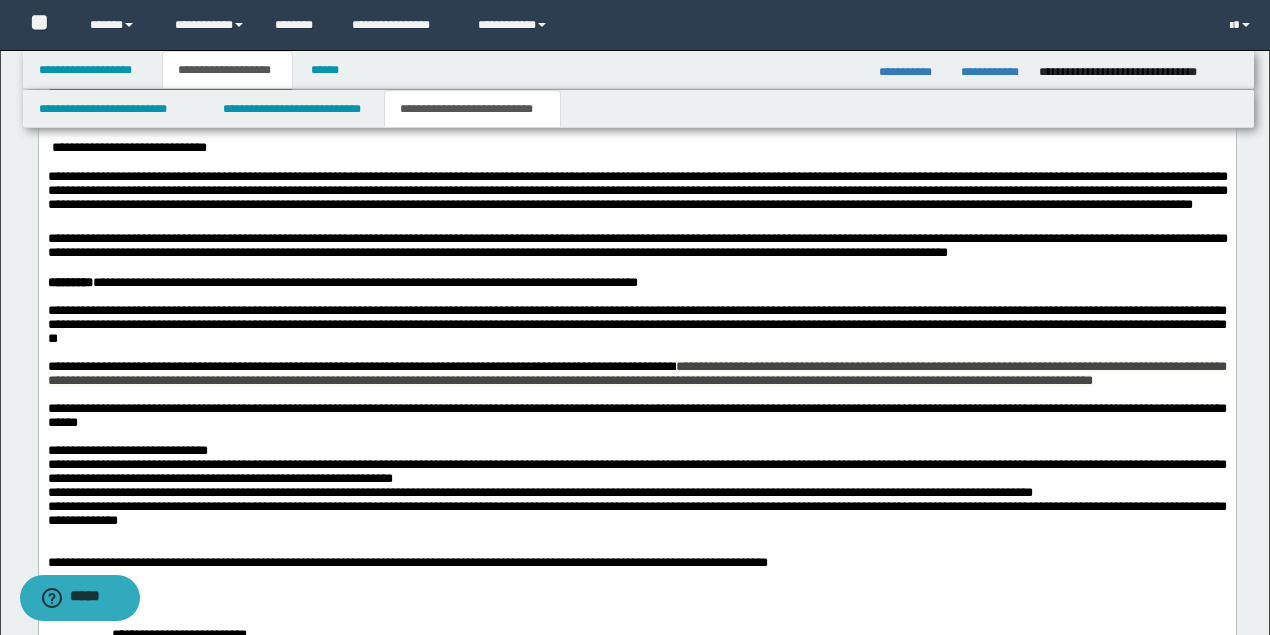 click on "**********" at bounding box center (636, 324) 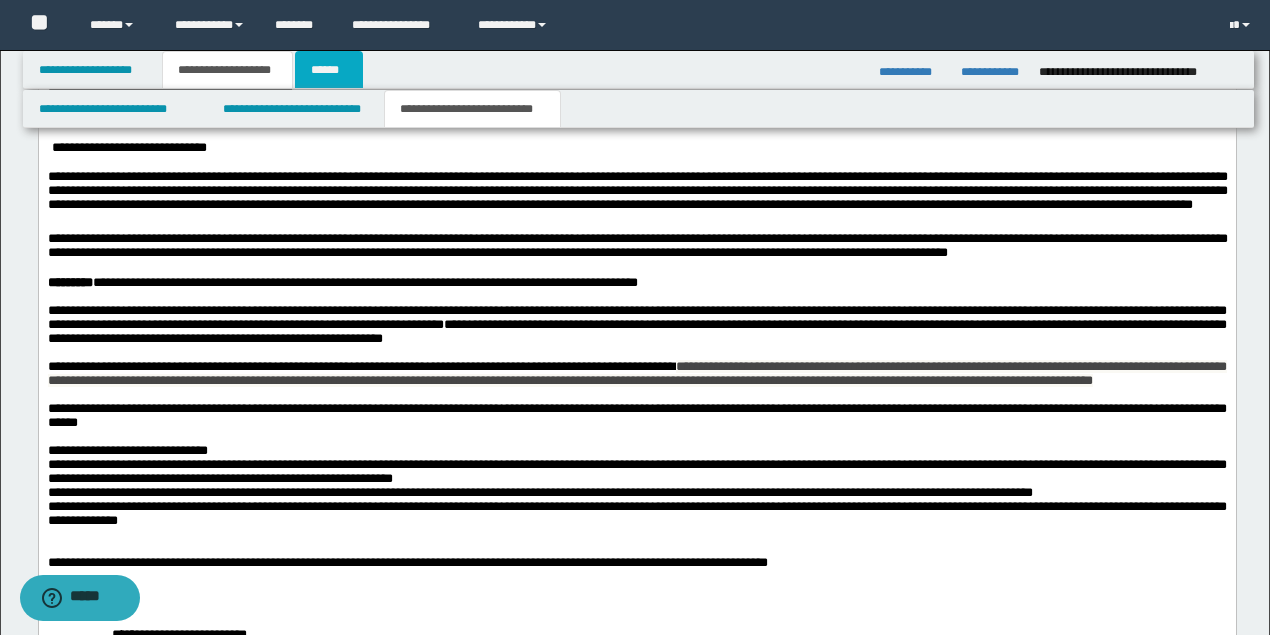 click on "******" at bounding box center [329, 70] 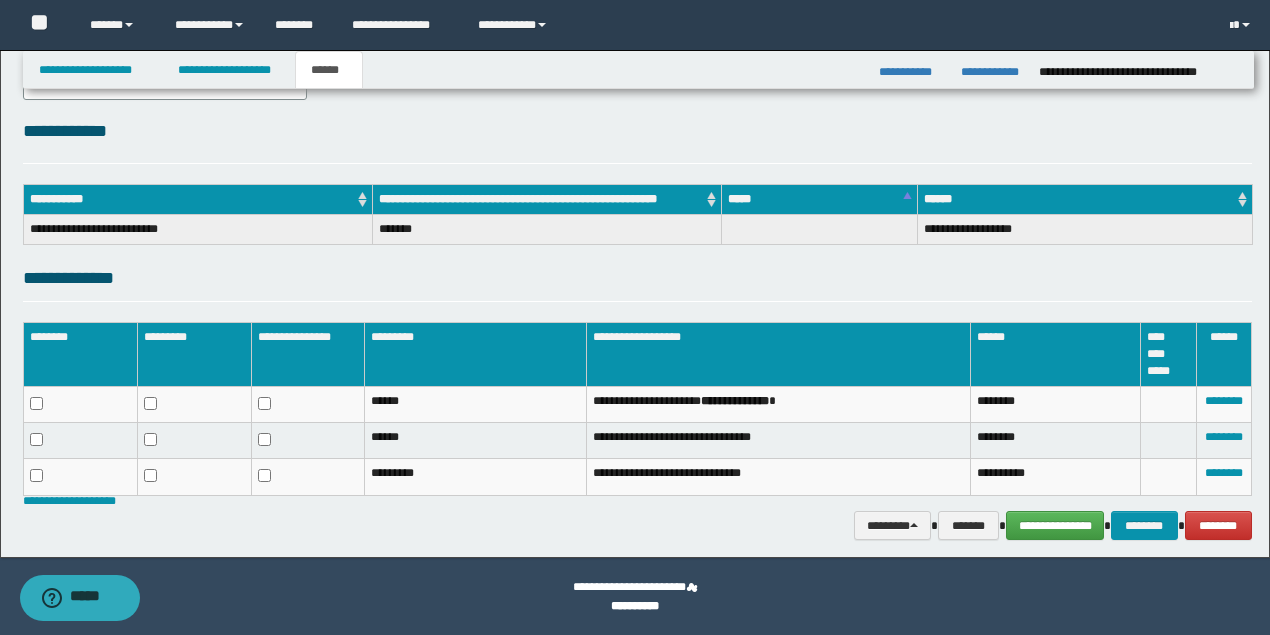 scroll, scrollTop: 0, scrollLeft: 0, axis: both 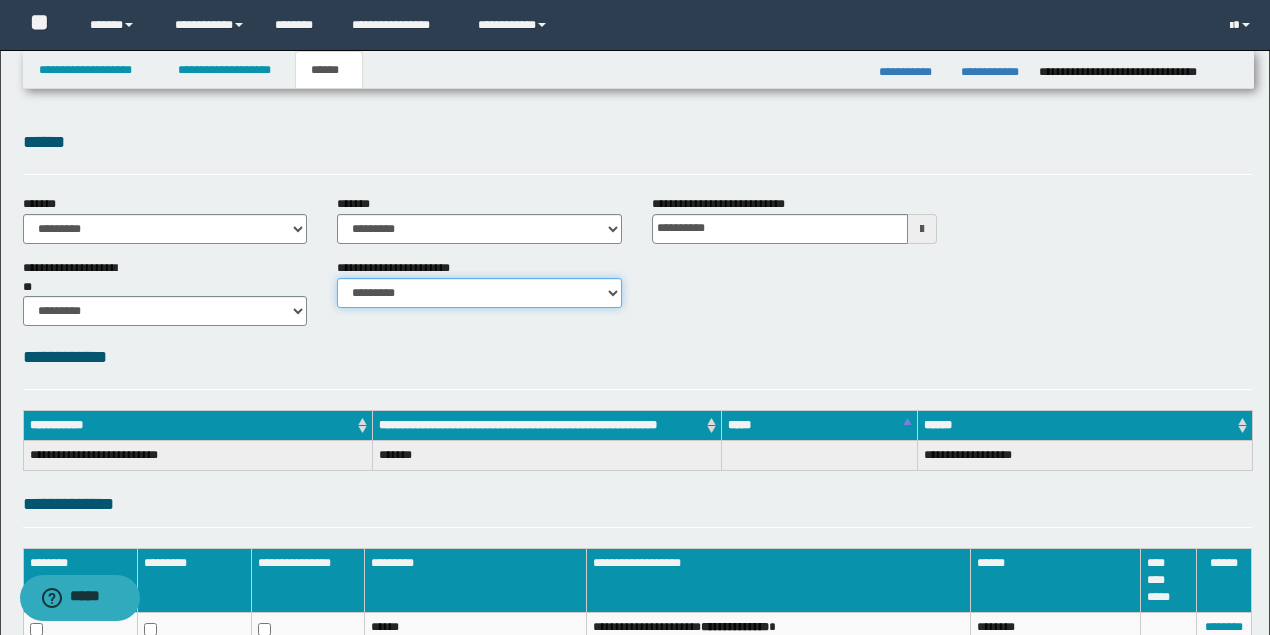 click on "*********
*********
*********" at bounding box center (479, 293) 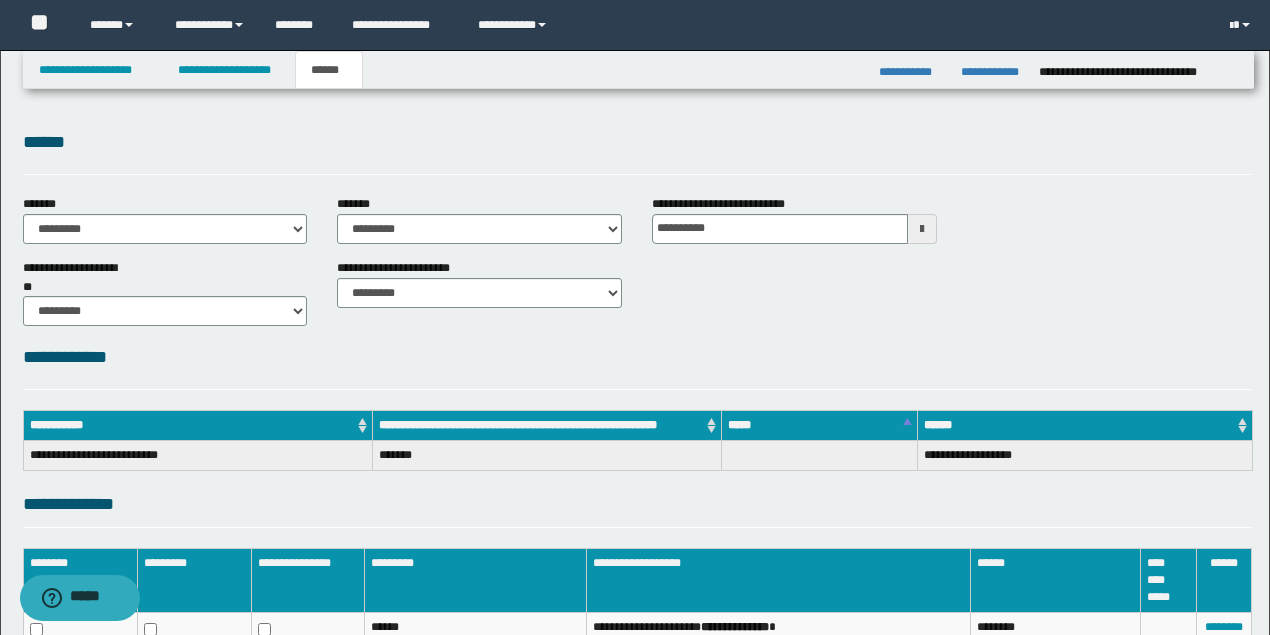 drag, startPoint x: 696, startPoint y: 503, endPoint x: 706, endPoint y: 457, distance: 47.07441 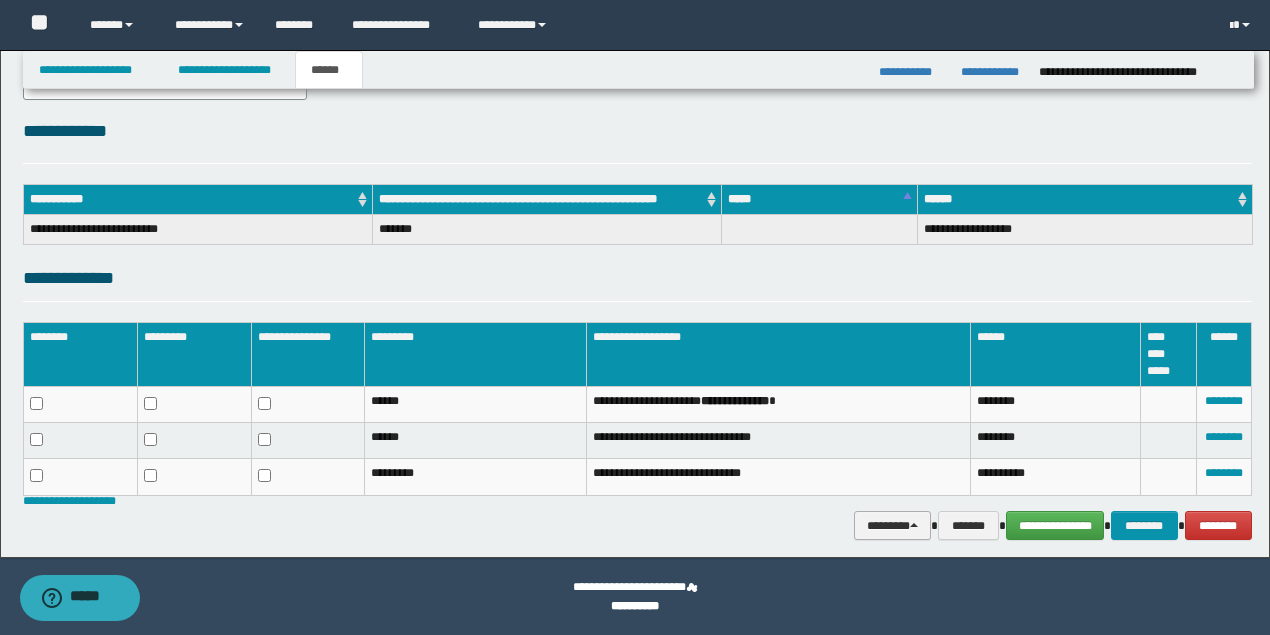click on "********" at bounding box center [893, 525] 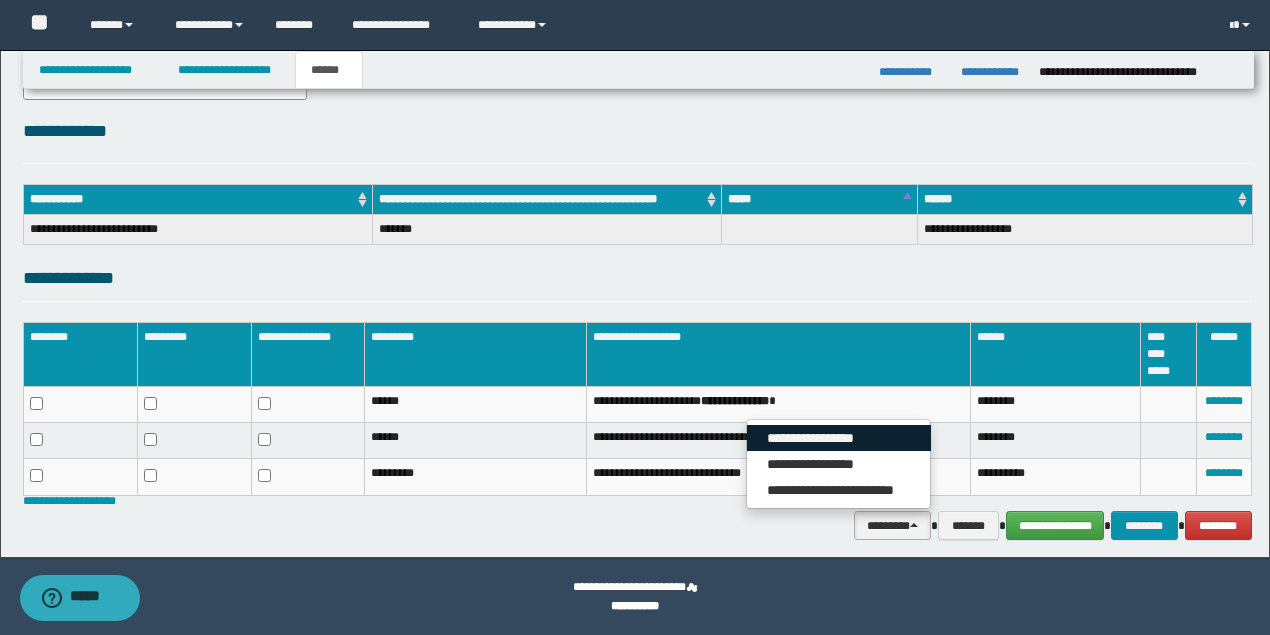 click on "**********" at bounding box center [839, 438] 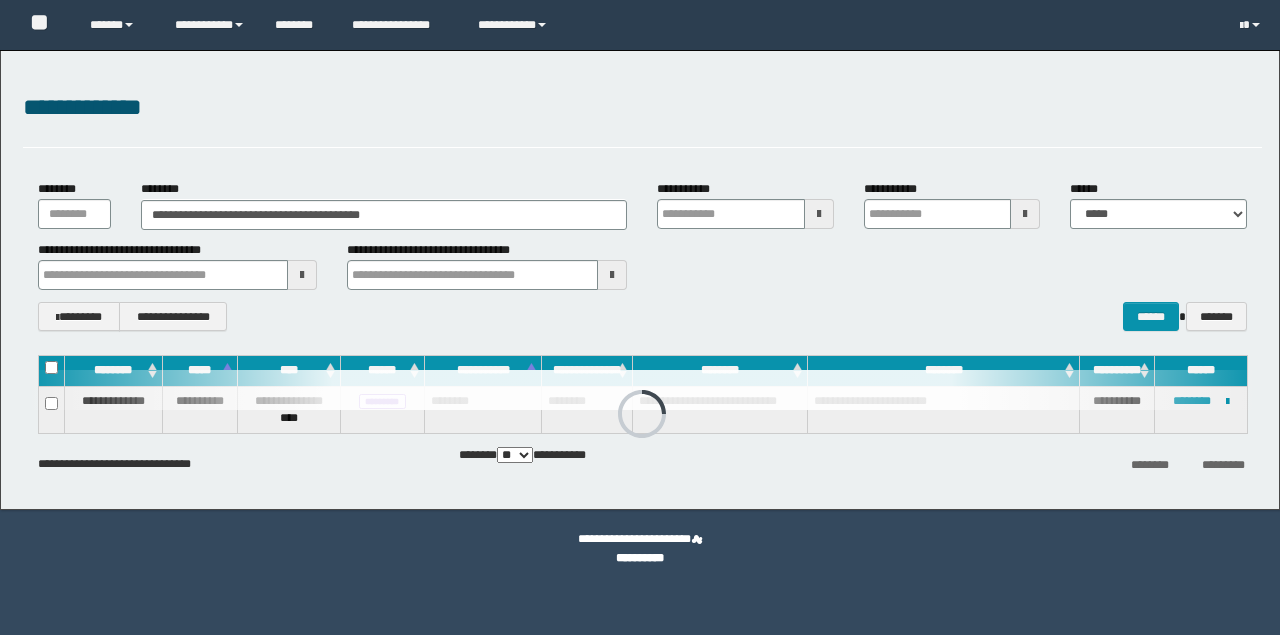 scroll, scrollTop: 0, scrollLeft: 0, axis: both 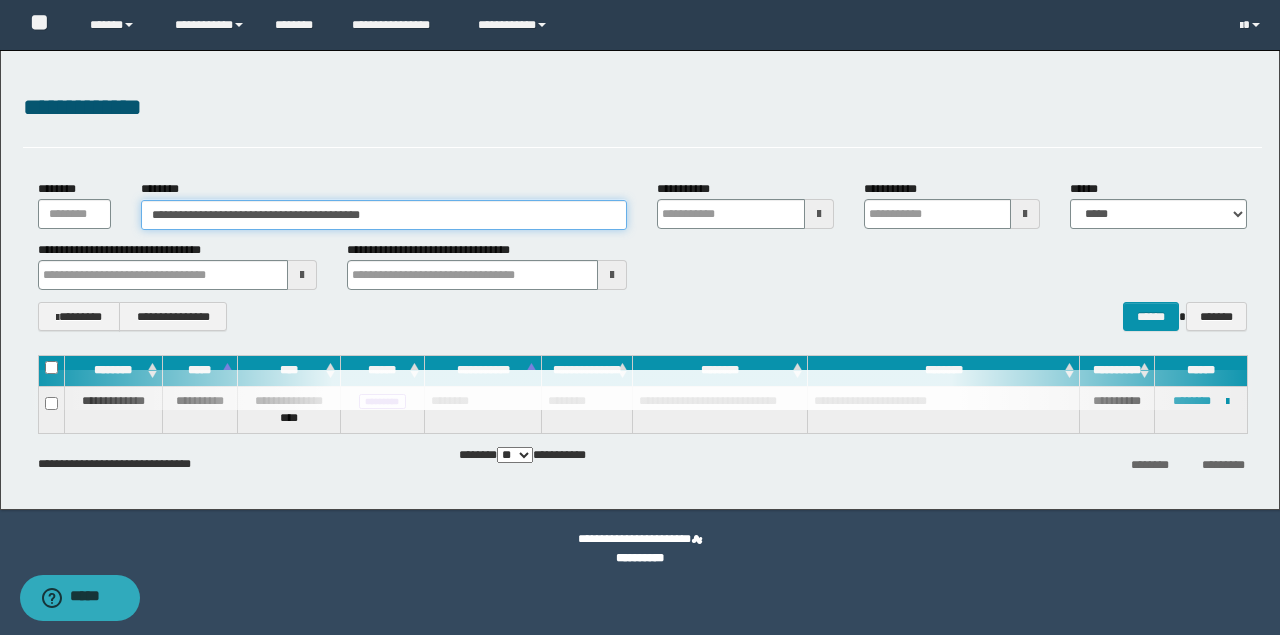 drag, startPoint x: 436, startPoint y: 213, endPoint x: 357, endPoint y: 213, distance: 79 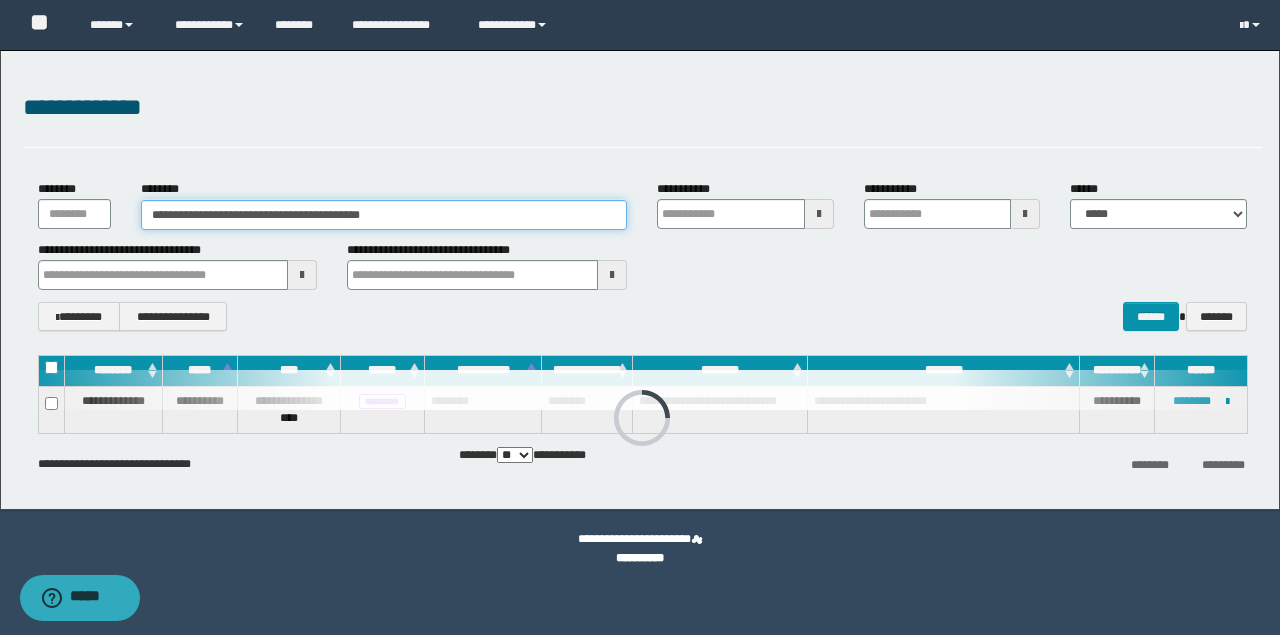 paste 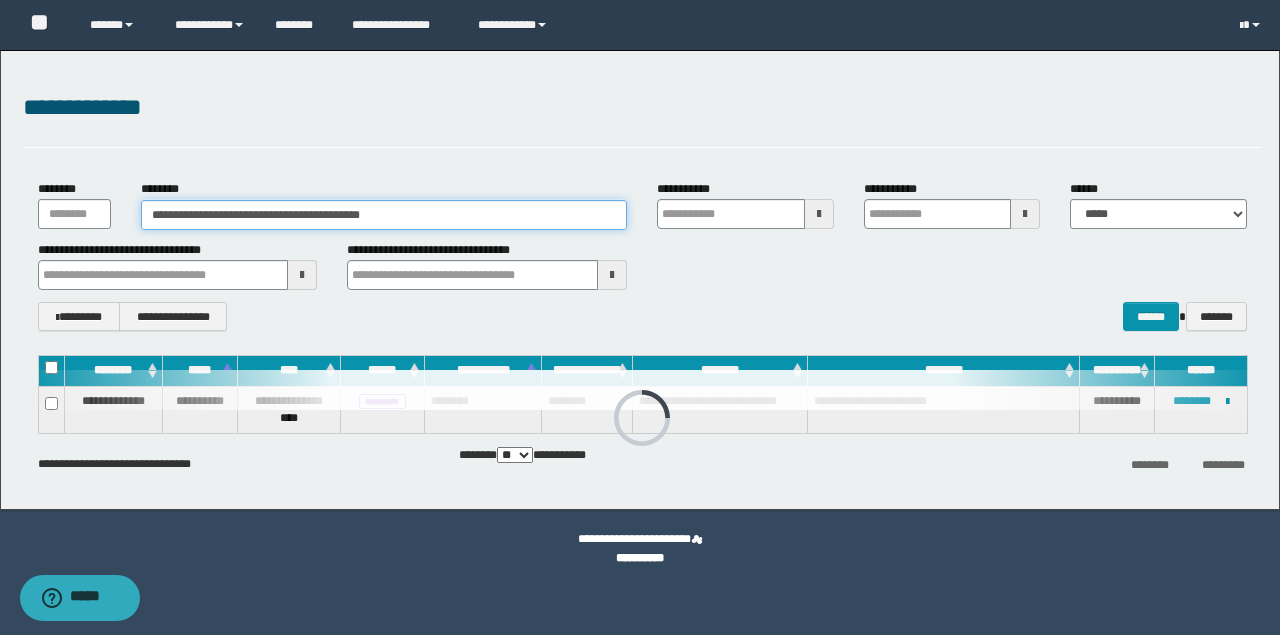 type on "********" 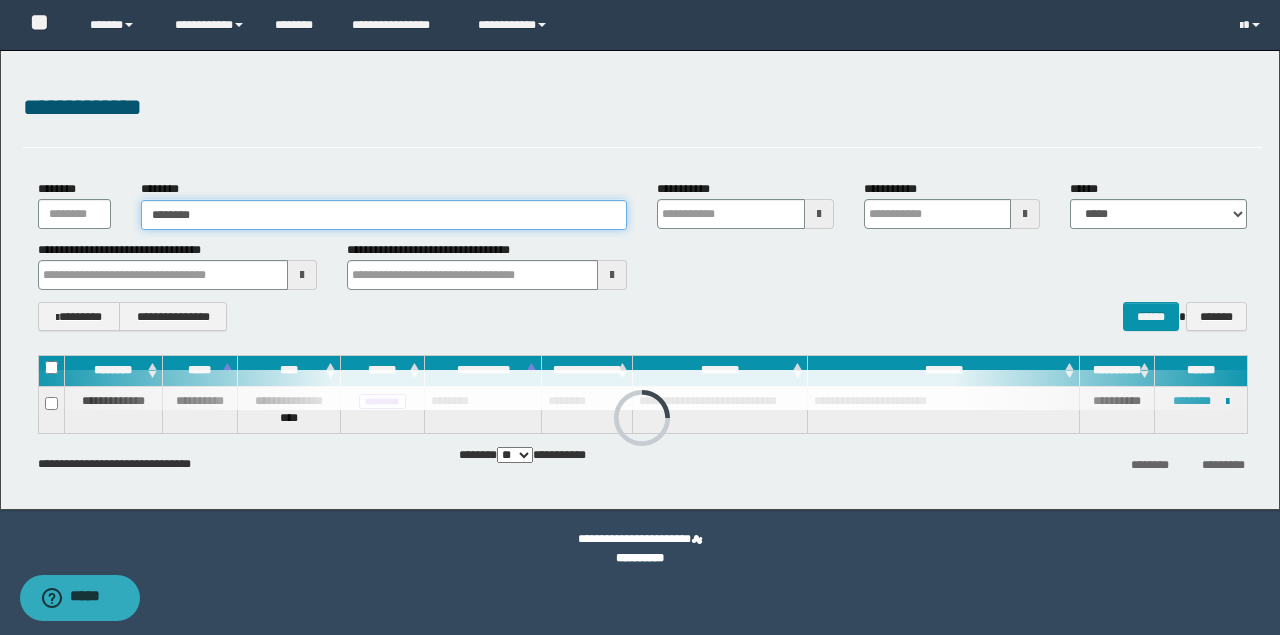 type on "********" 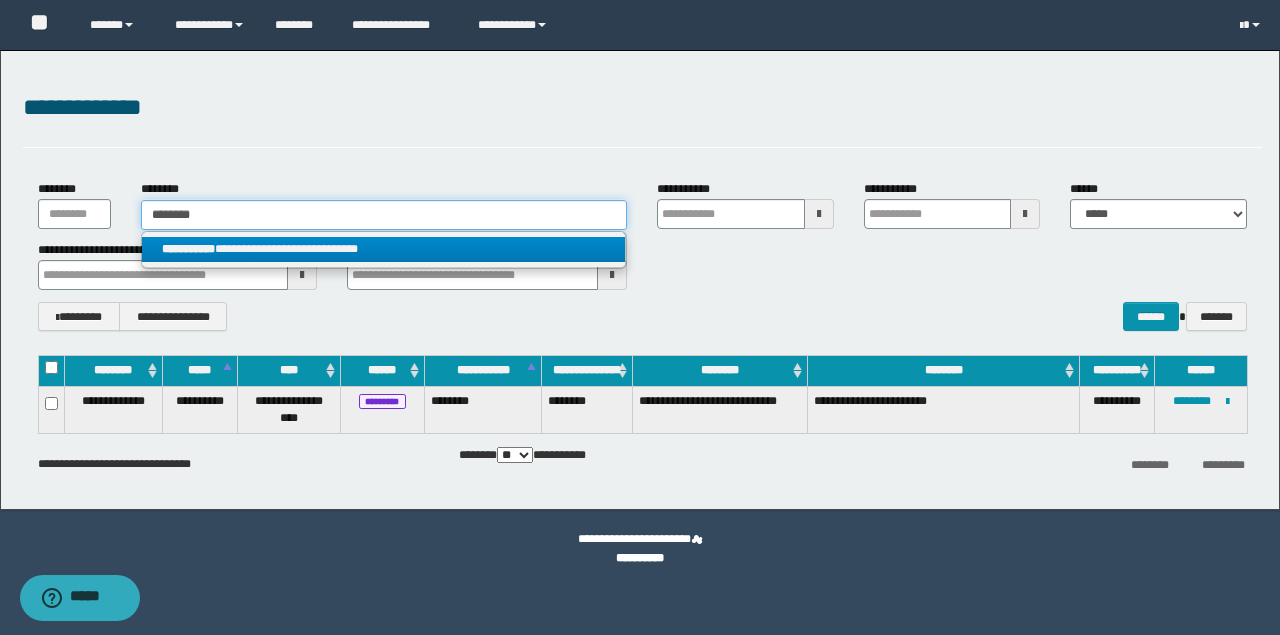 type on "********" 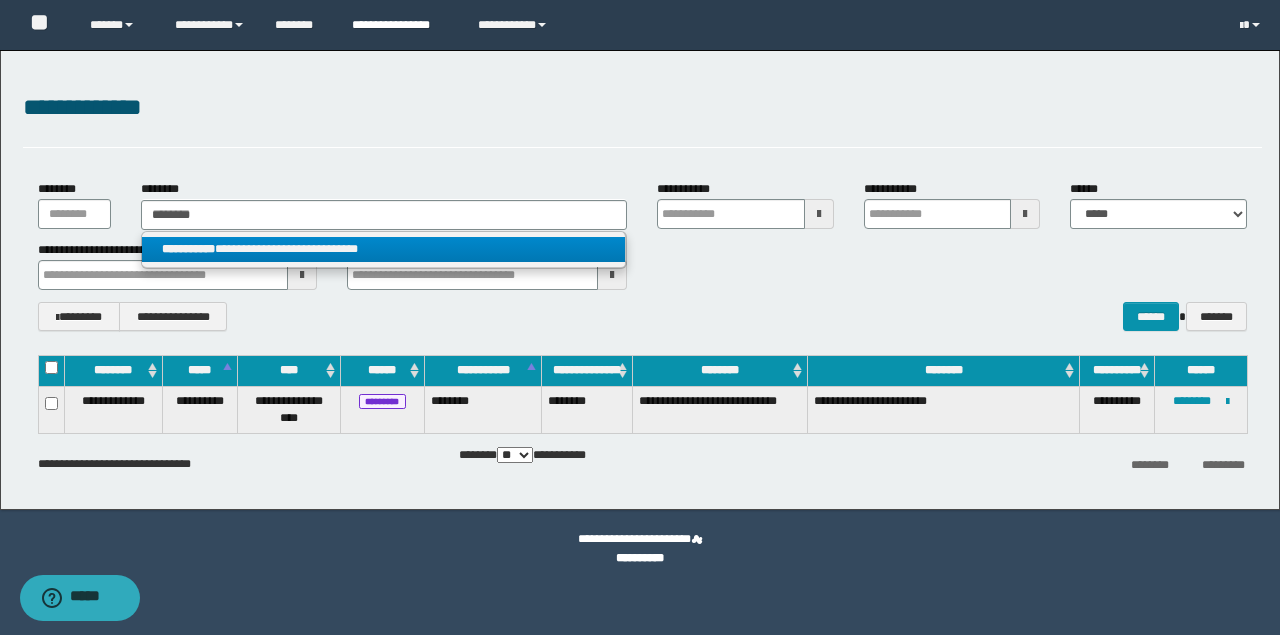 drag, startPoint x: 352, startPoint y: 249, endPoint x: 414, endPoint y: 0, distance: 256.6028 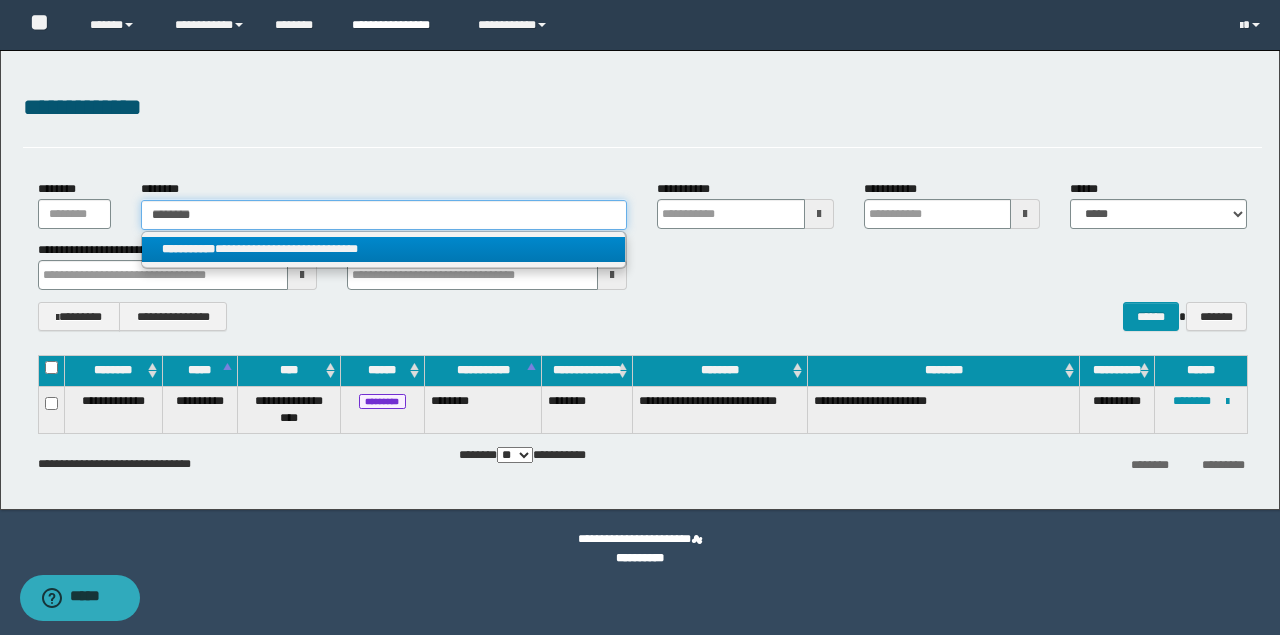 type 